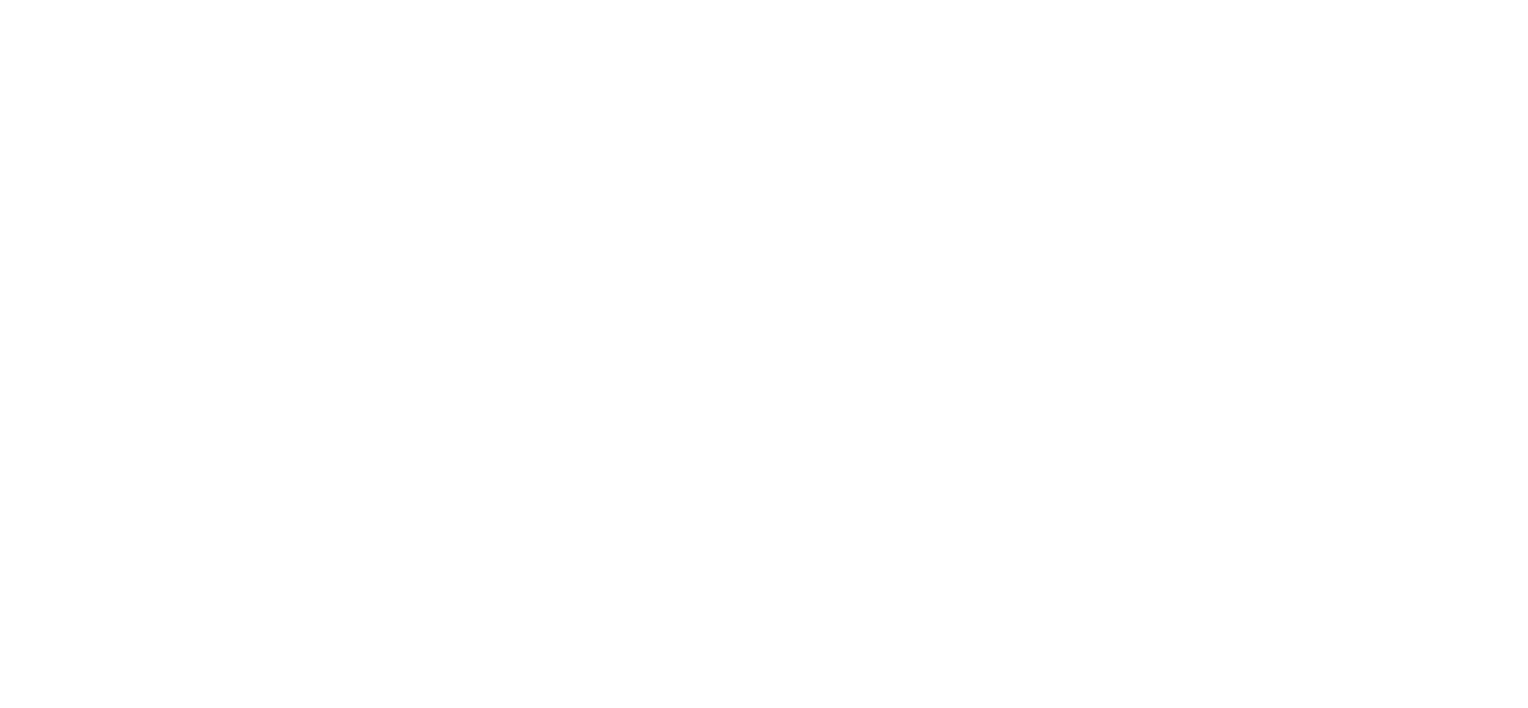 scroll, scrollTop: 0, scrollLeft: 0, axis: both 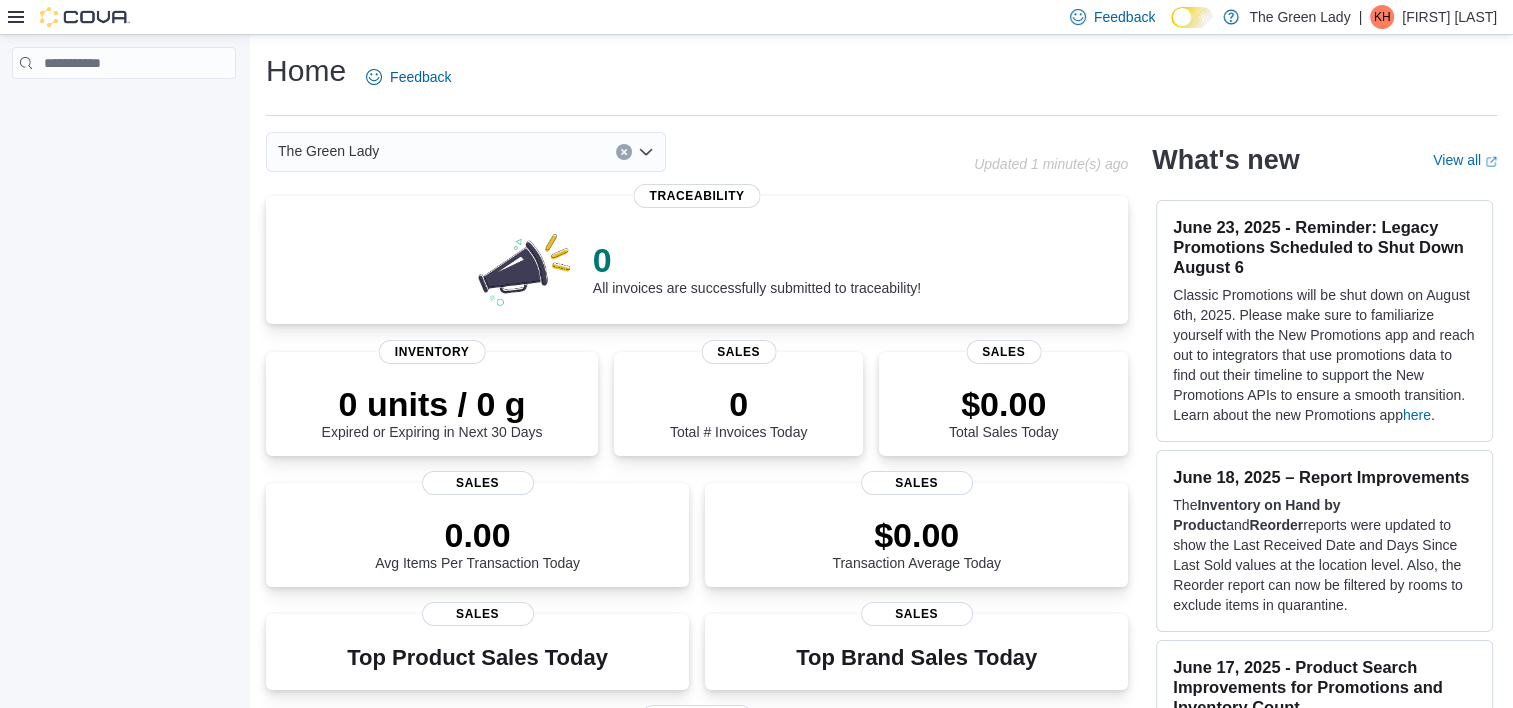 click on "Home Feedback" at bounding box center (881, 77) 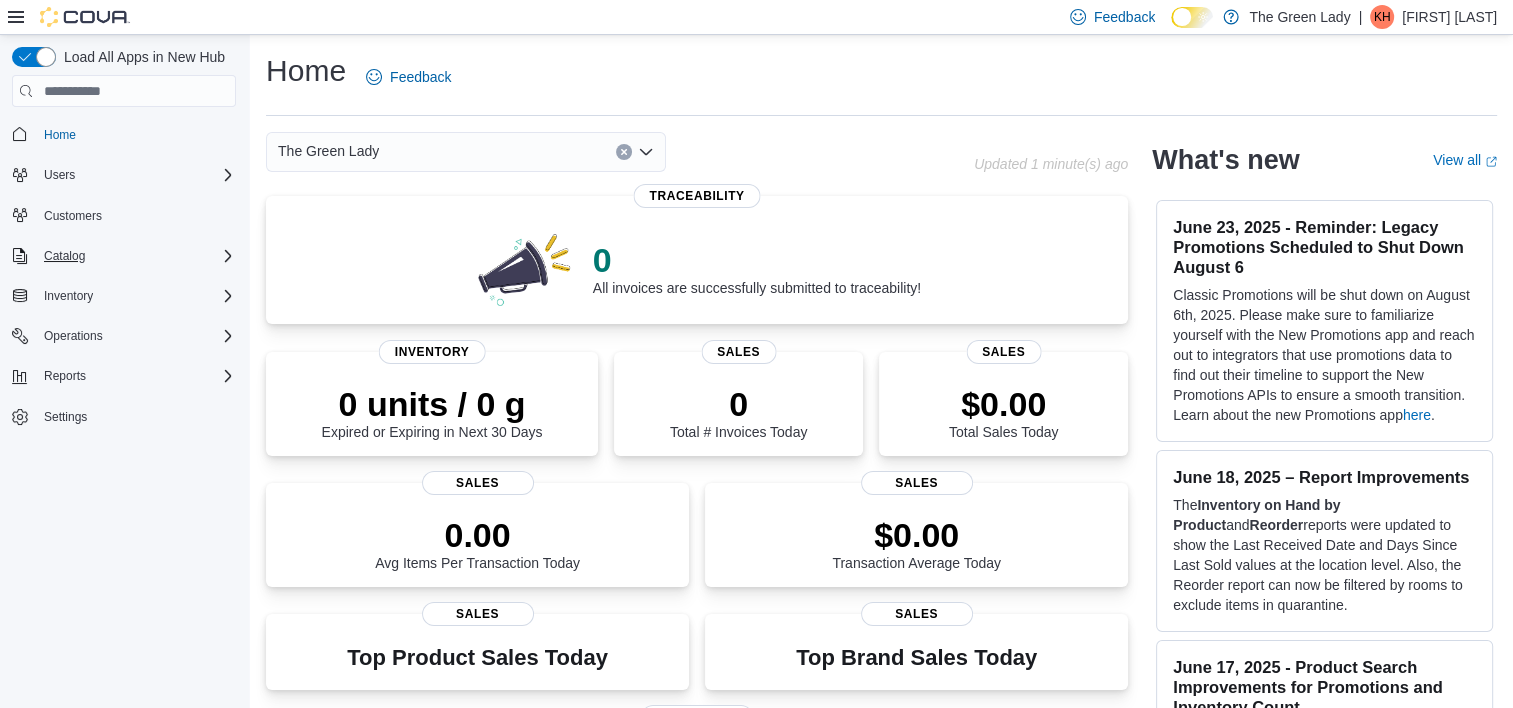 click on "Catalog" at bounding box center (136, 256) 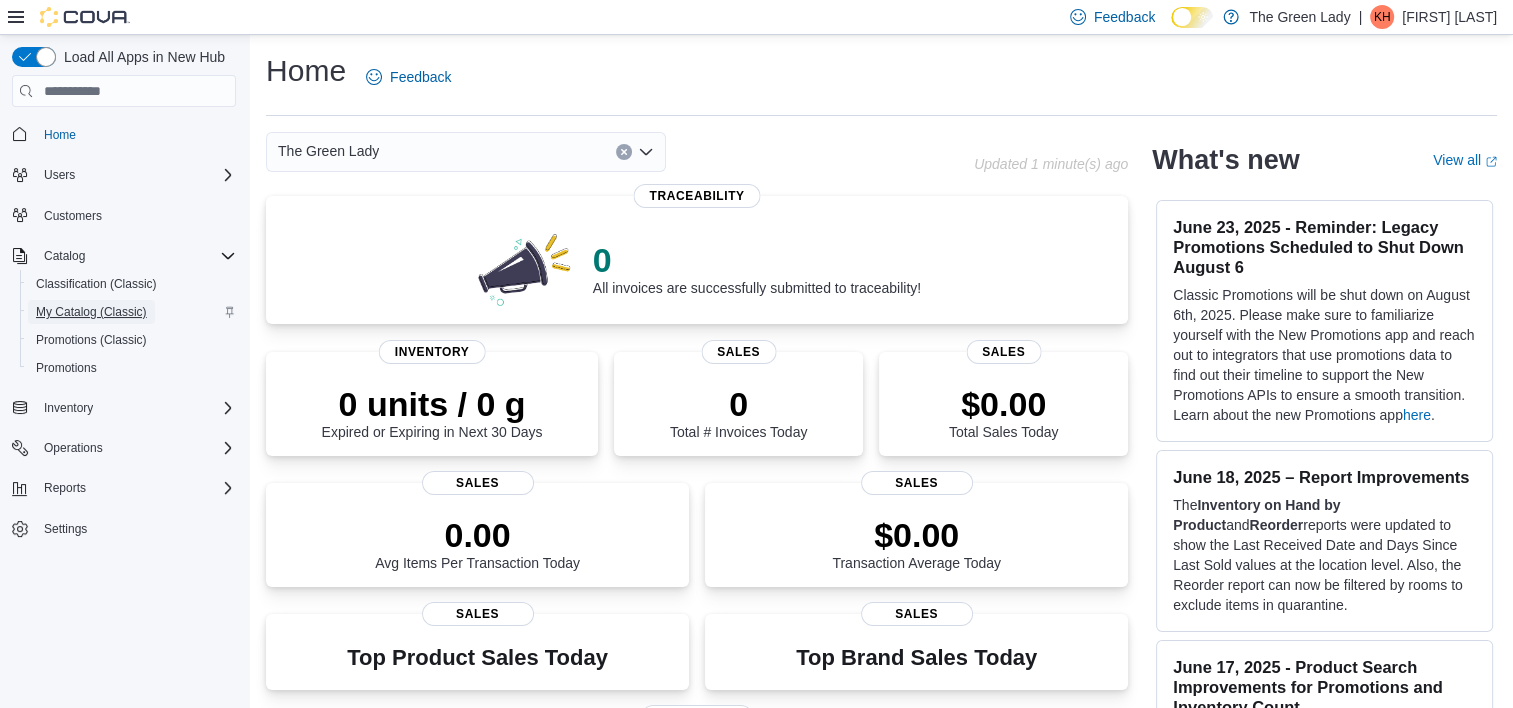 click on "My Catalog (Classic)" at bounding box center (91, 312) 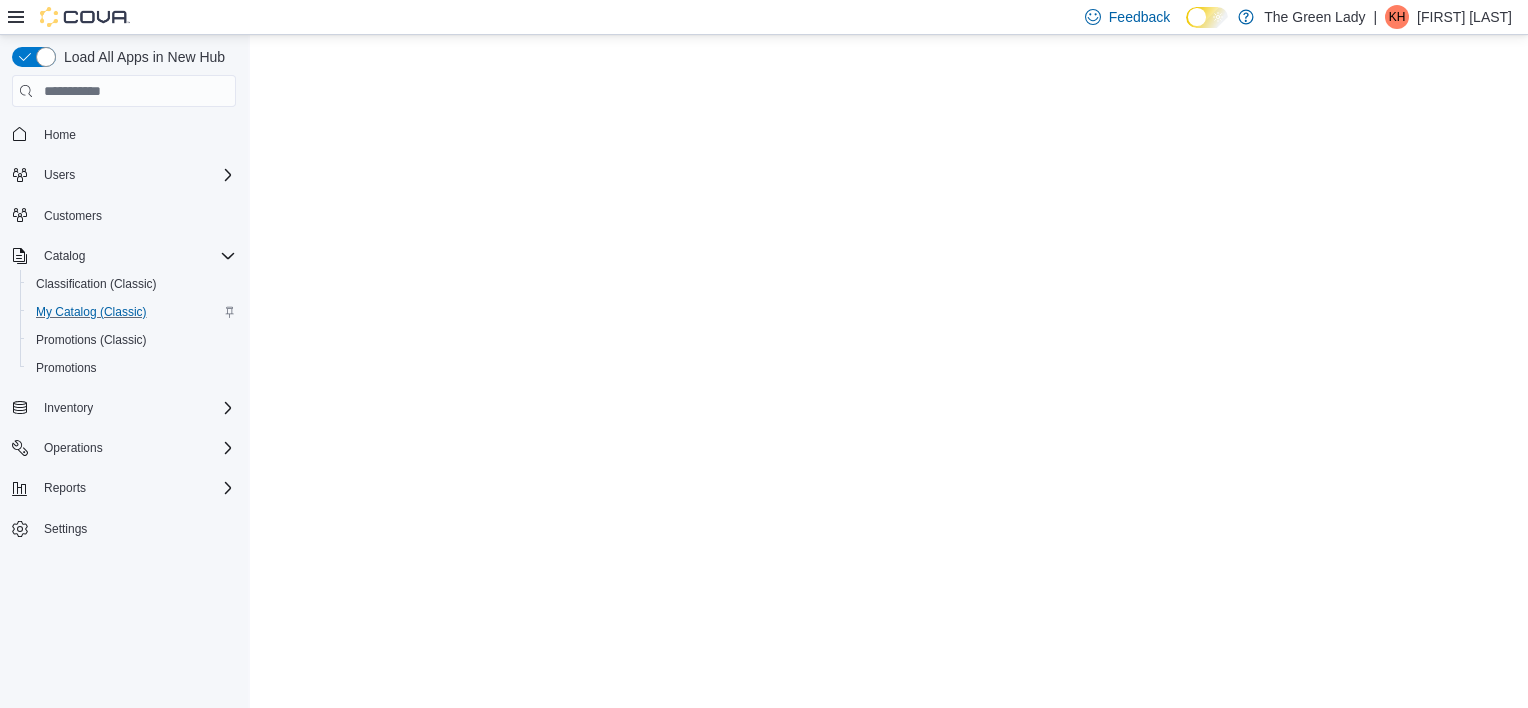 scroll, scrollTop: 0, scrollLeft: 0, axis: both 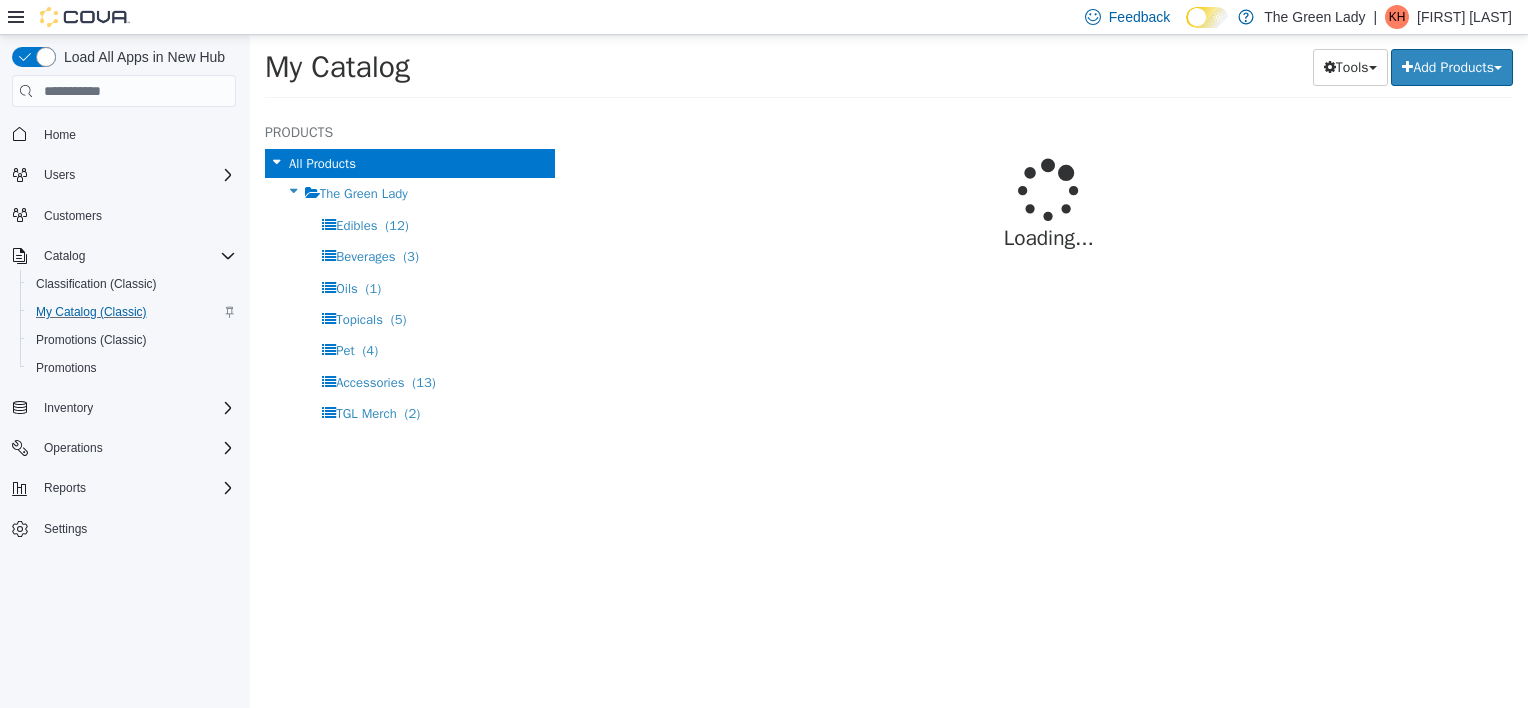 select on "**********" 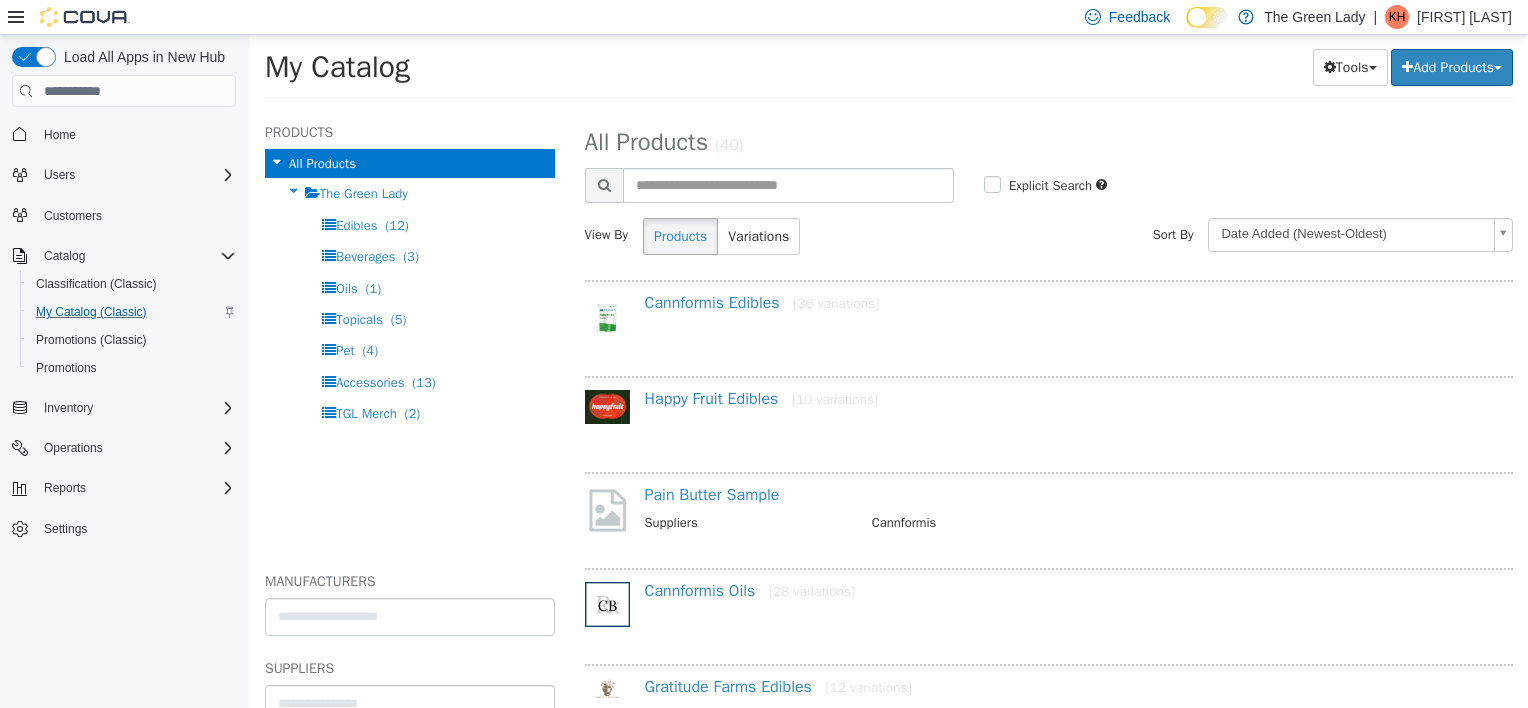 click on "All Products   (40)" at bounding box center (1049, 142) 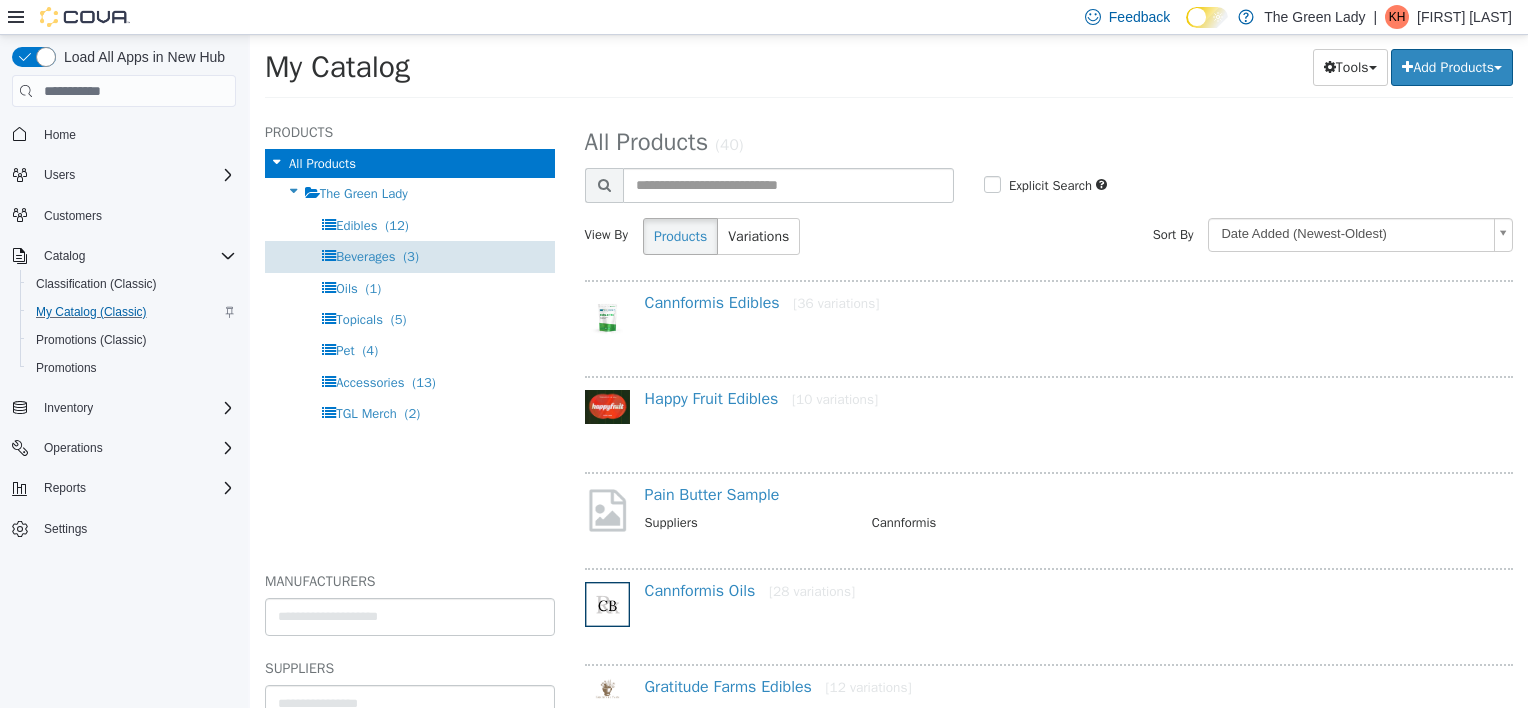 click on "Beverages" at bounding box center (365, 256) 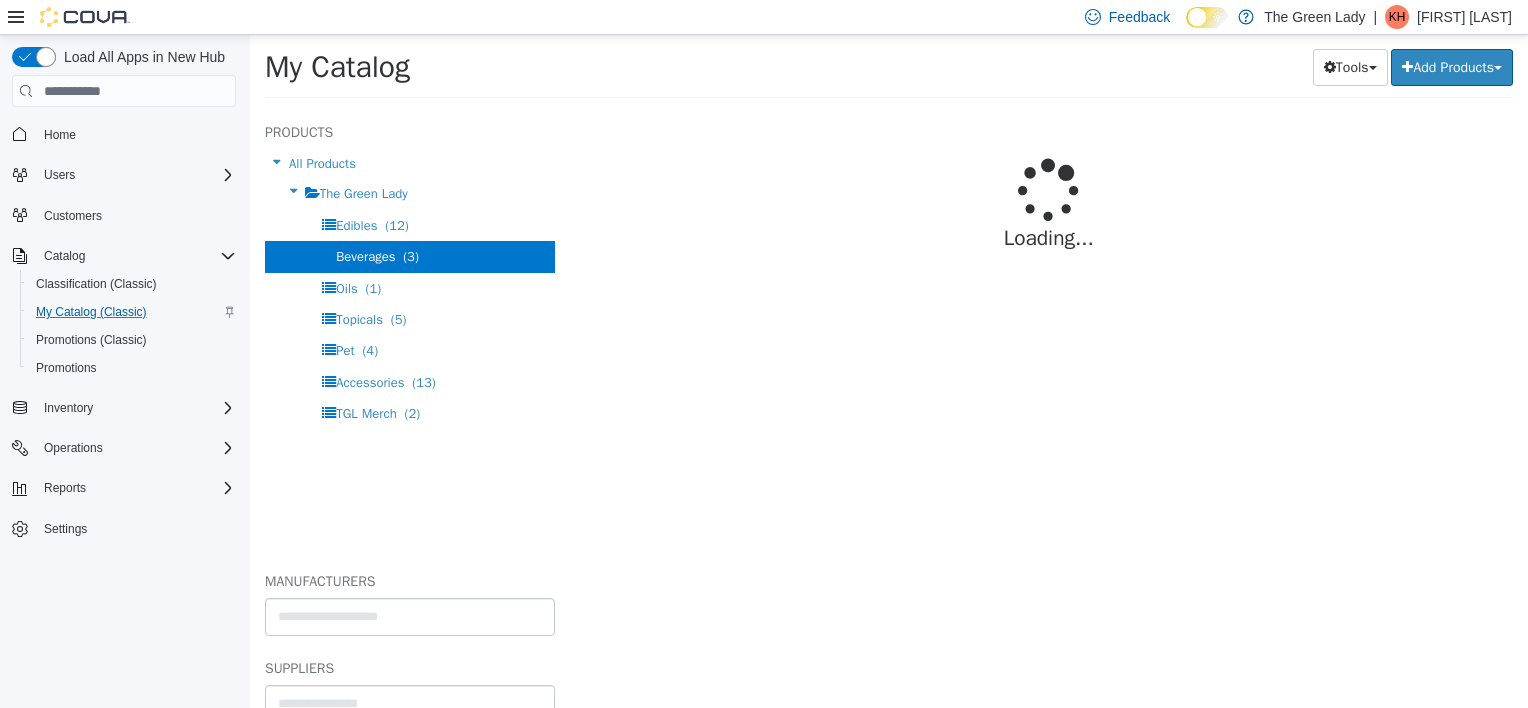 select on "**********" 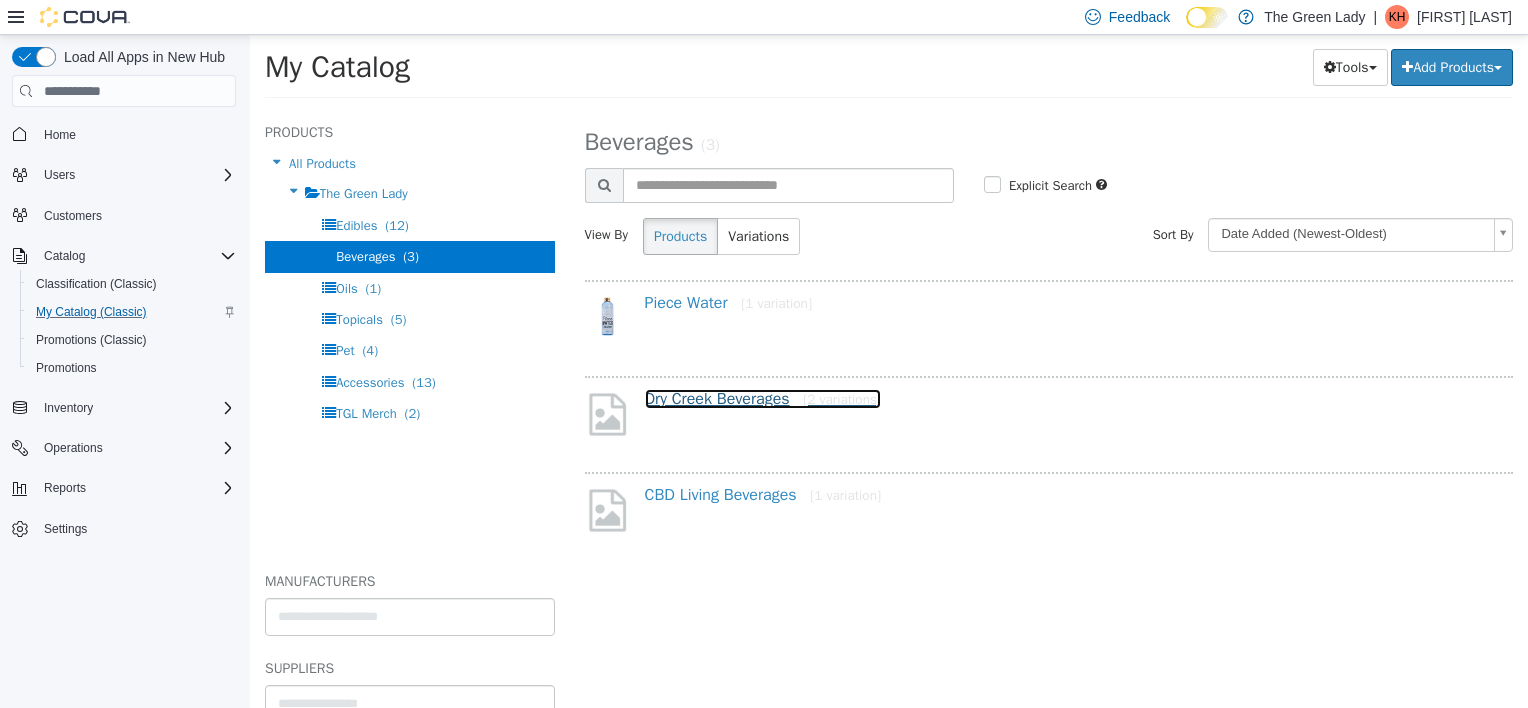 click on "Dry Creek Beverages
[2 variations]" at bounding box center [763, 399] 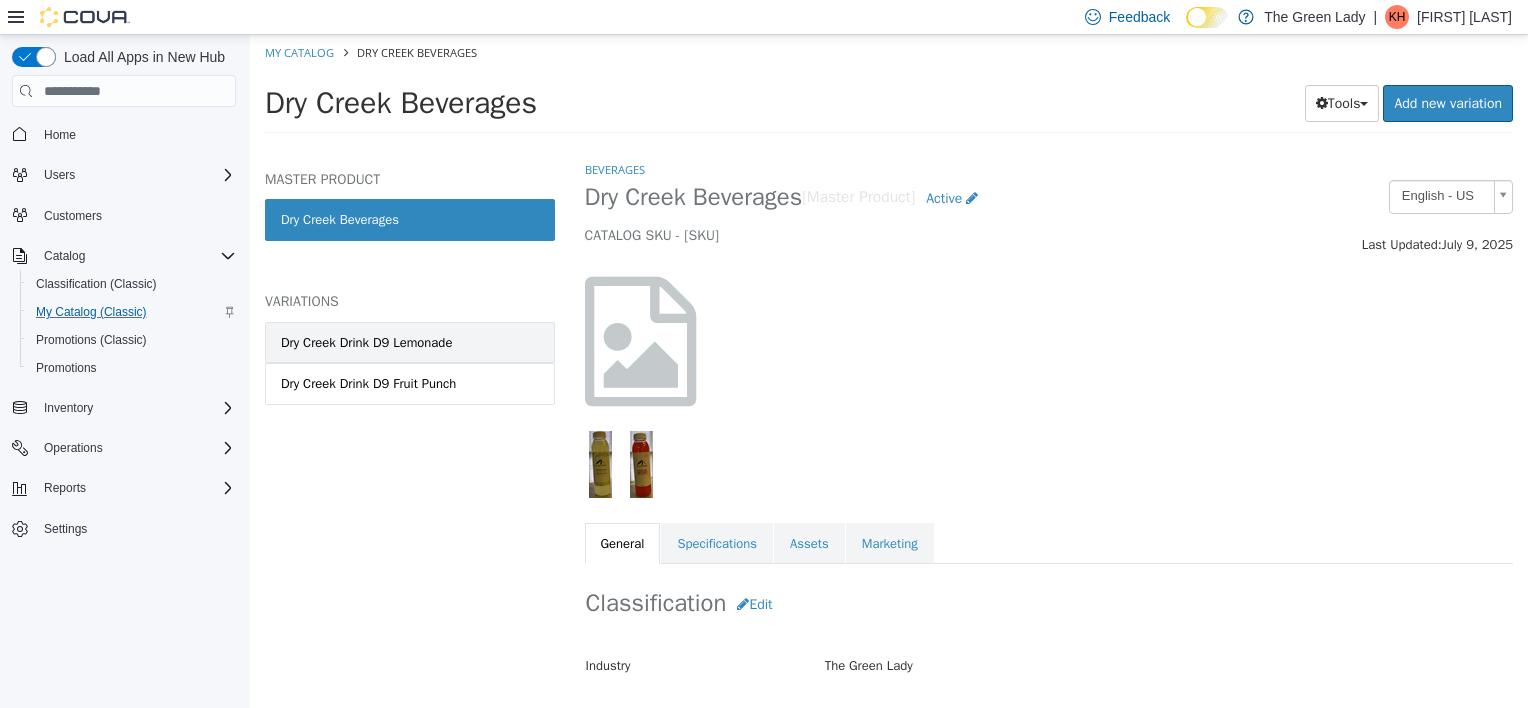 click on "Dry Creek Drink D9 Lemonade" at bounding box center (366, 343) 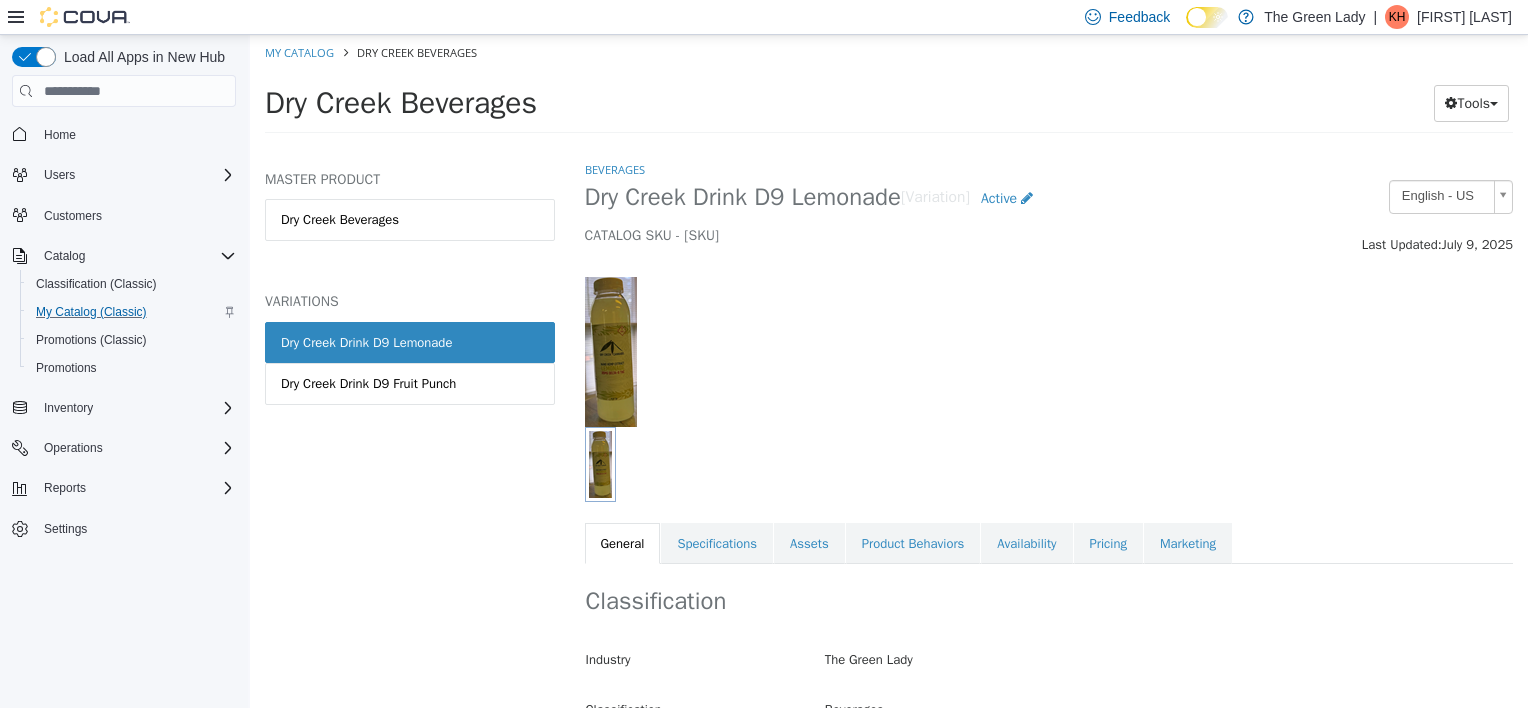 click on "Dry Creek Drink D9 Fruit Punch" at bounding box center [368, 384] 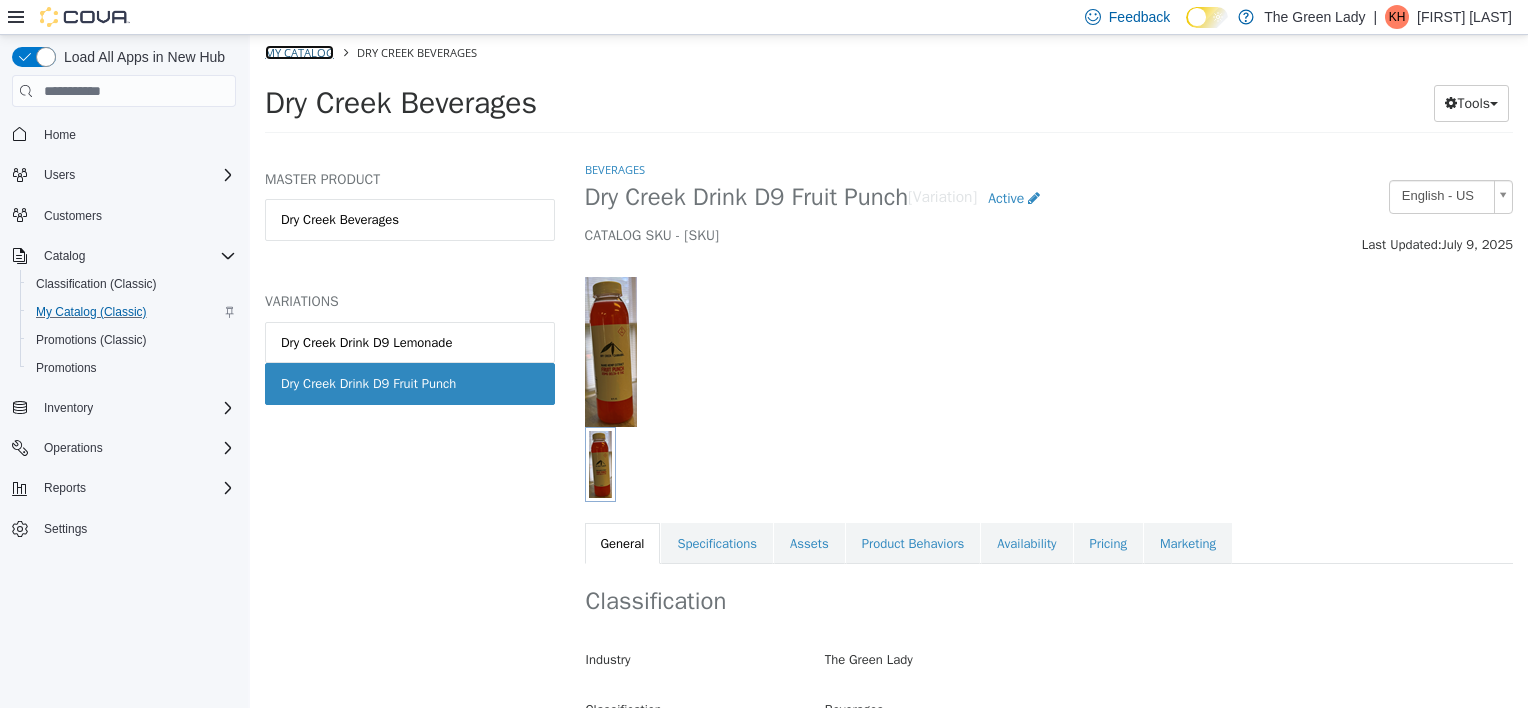 click on "My Catalog" at bounding box center (299, 52) 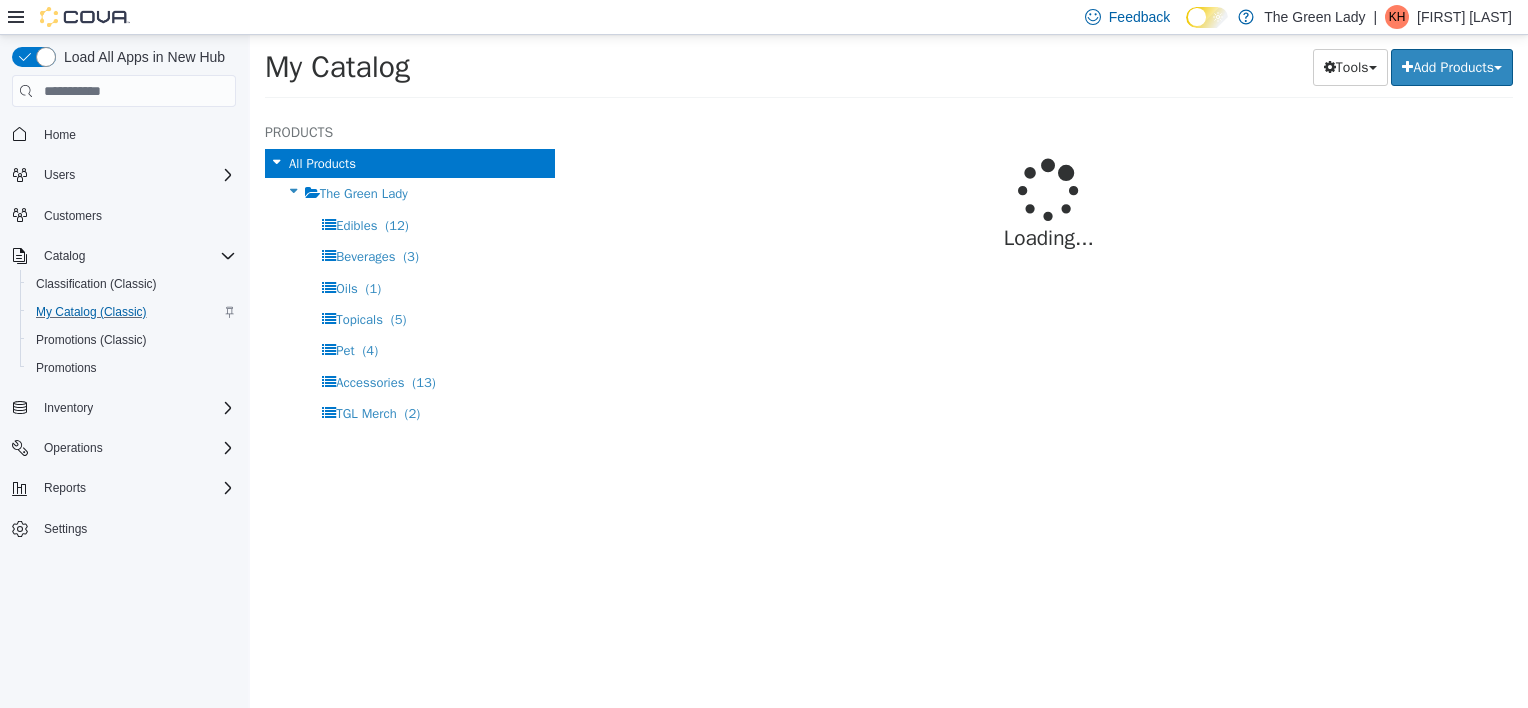 select on "**********" 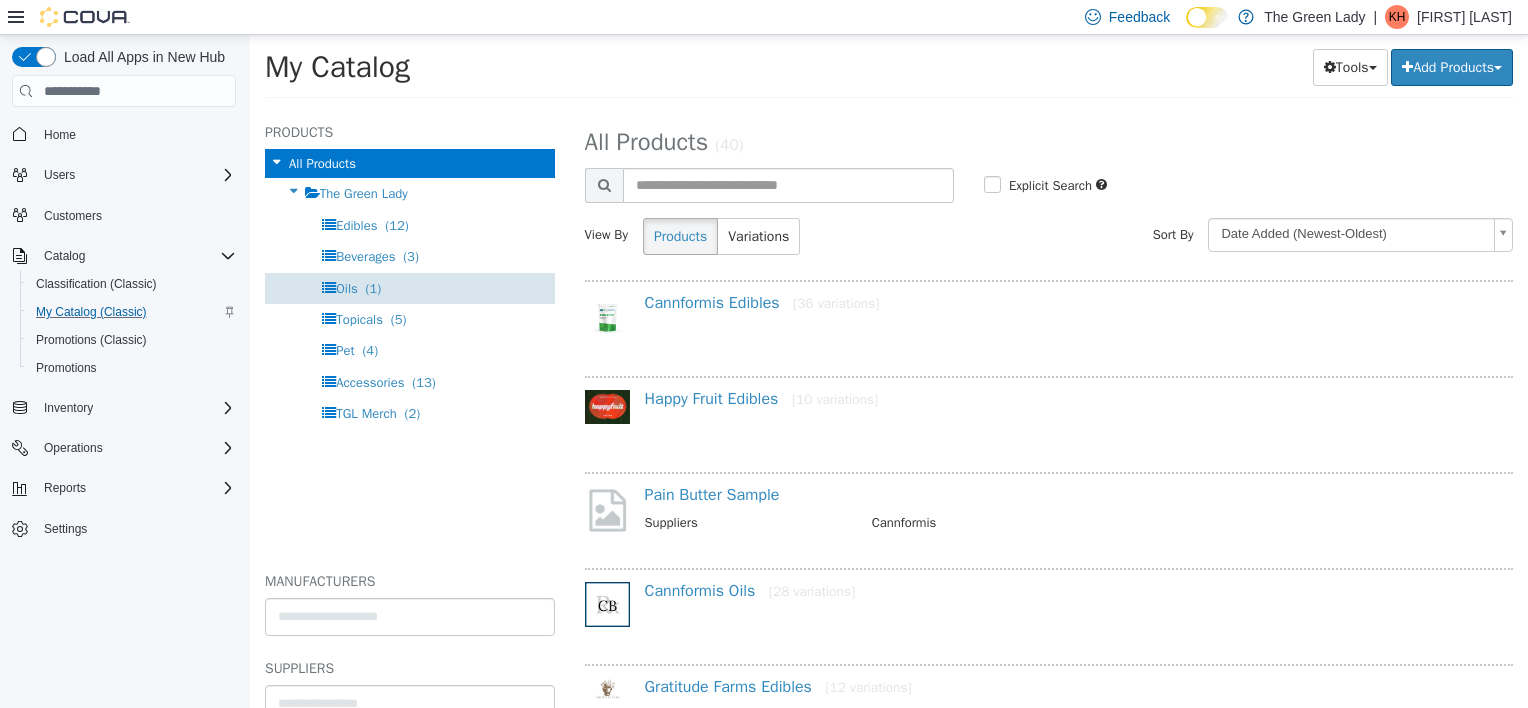 click on "Oils" at bounding box center (347, 288) 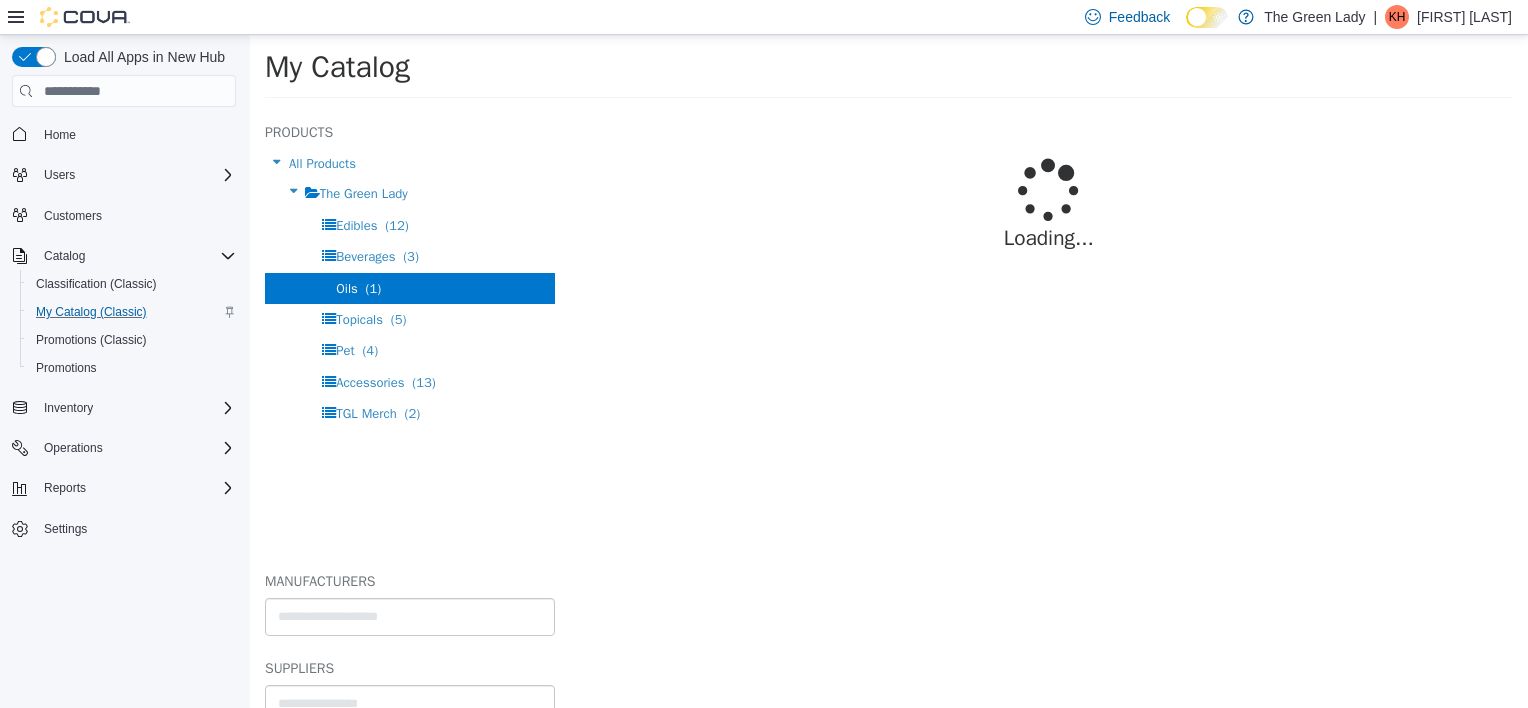 select on "**********" 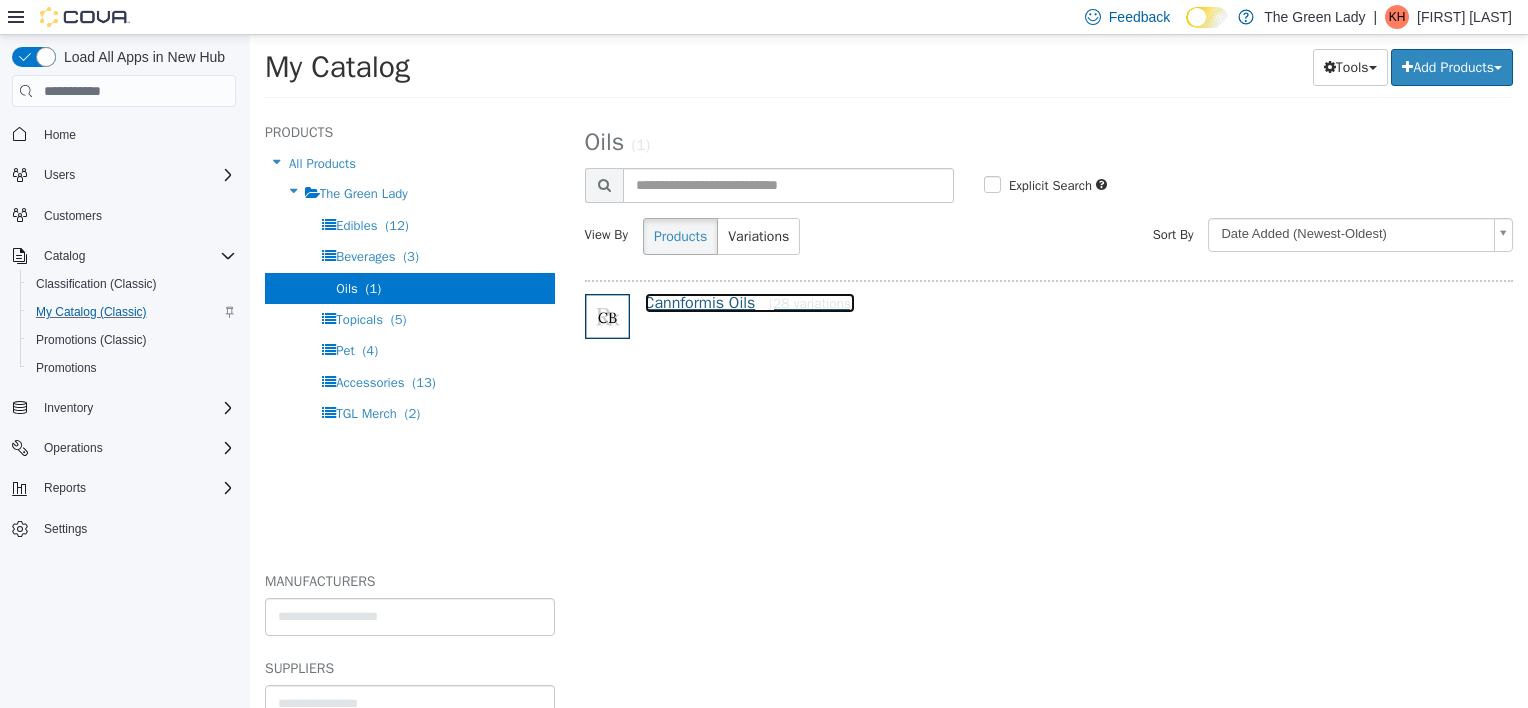click on "Cannformis Oils
[28 variations]" at bounding box center (750, 303) 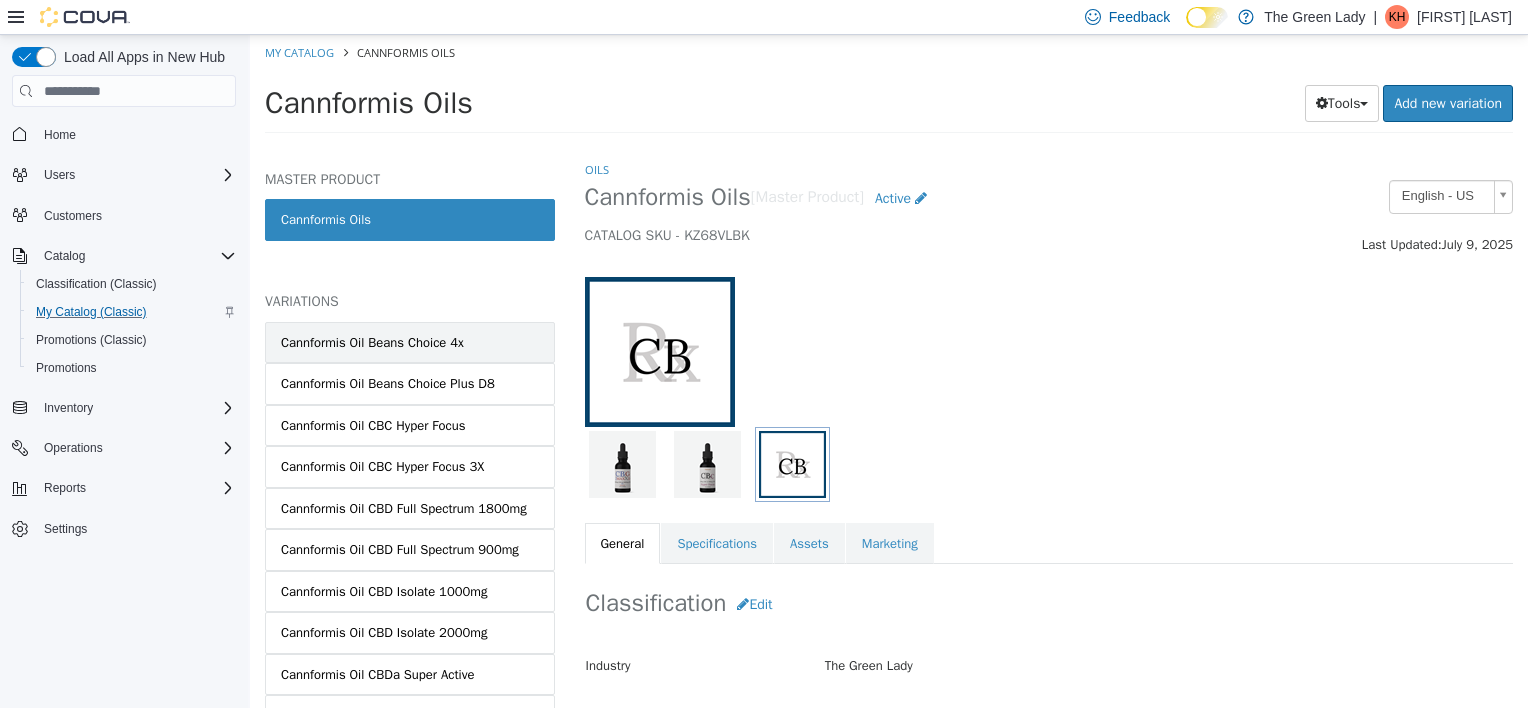 click on "Cannformis Oil Beans Choice 4x" at bounding box center (372, 343) 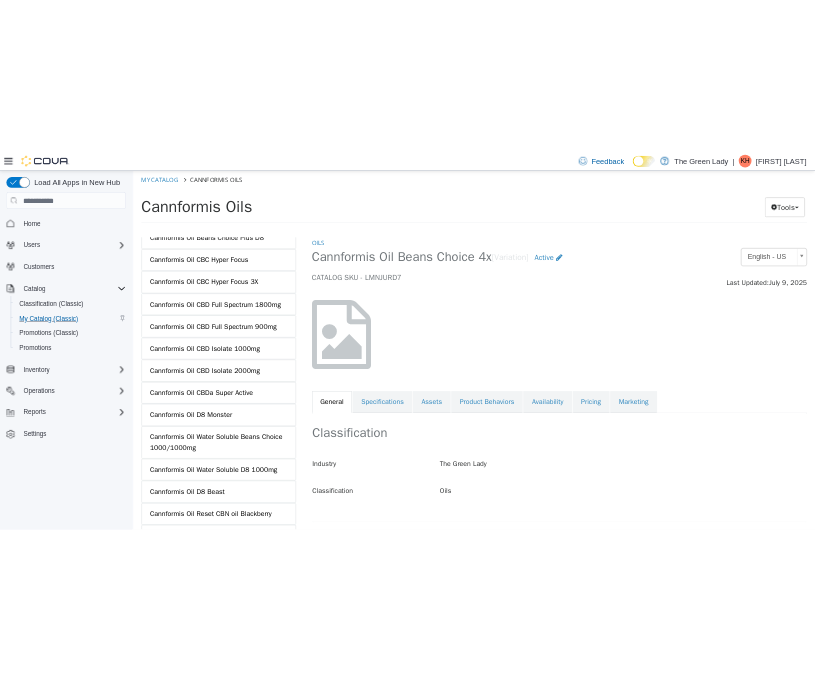 scroll, scrollTop: 0, scrollLeft: 0, axis: both 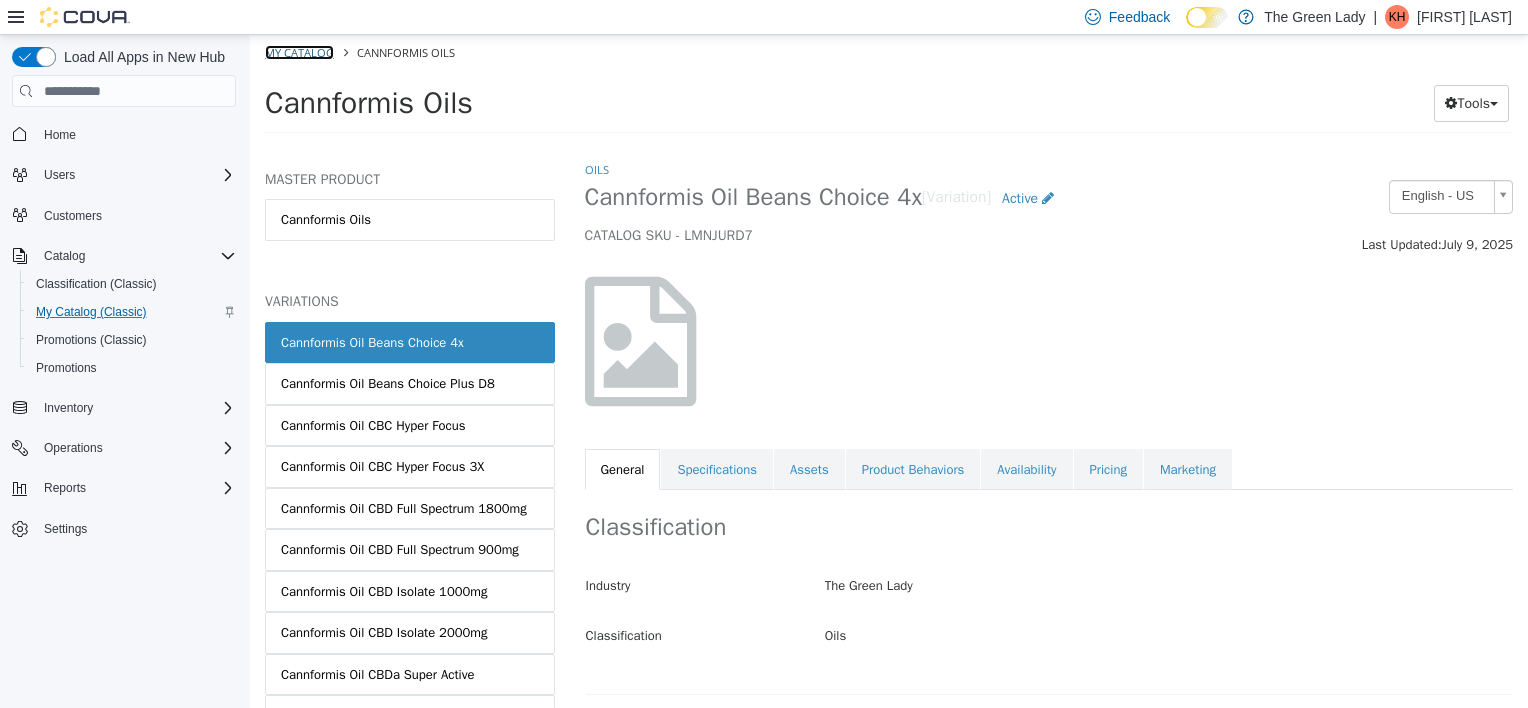 click on "My Catalog" at bounding box center [299, 52] 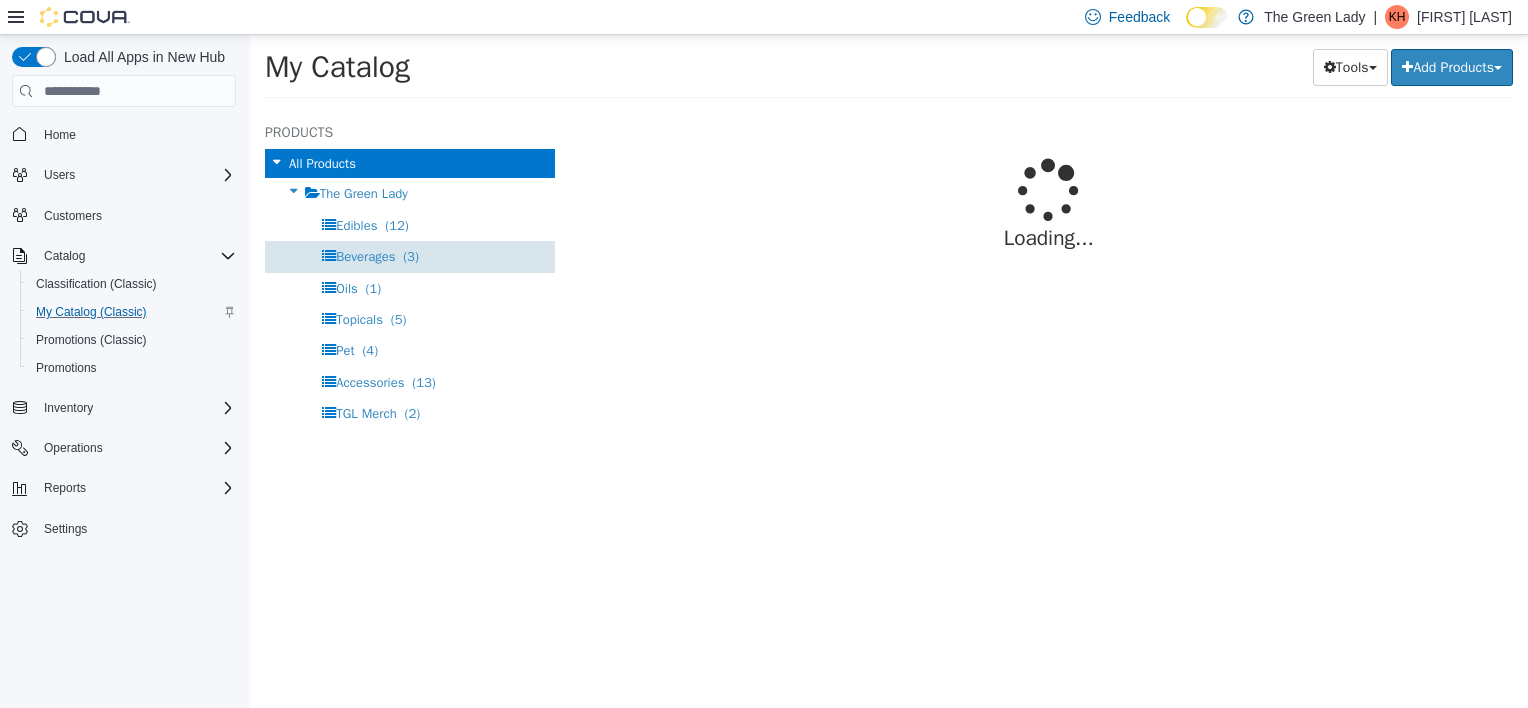 select on "**********" 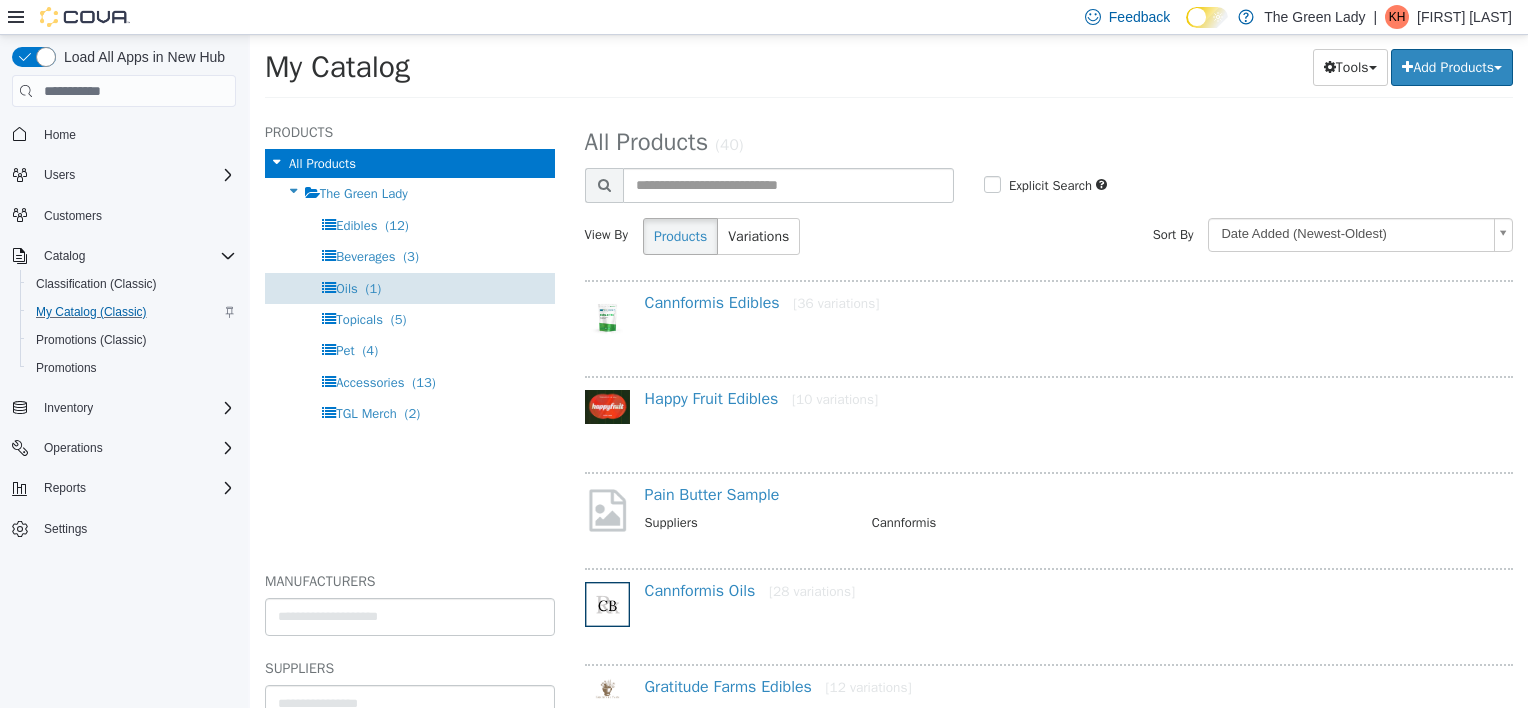 click on "Oils" at bounding box center (347, 288) 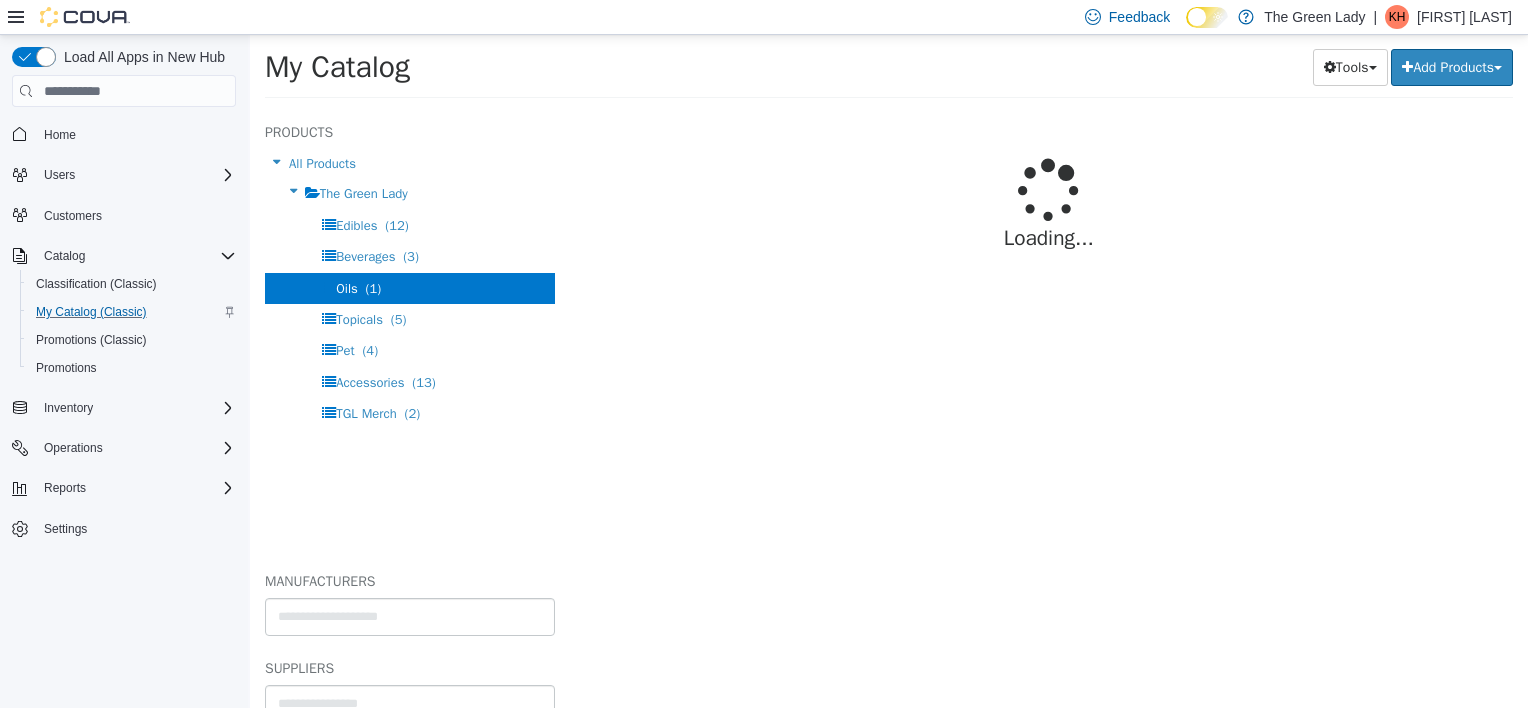 select on "**********" 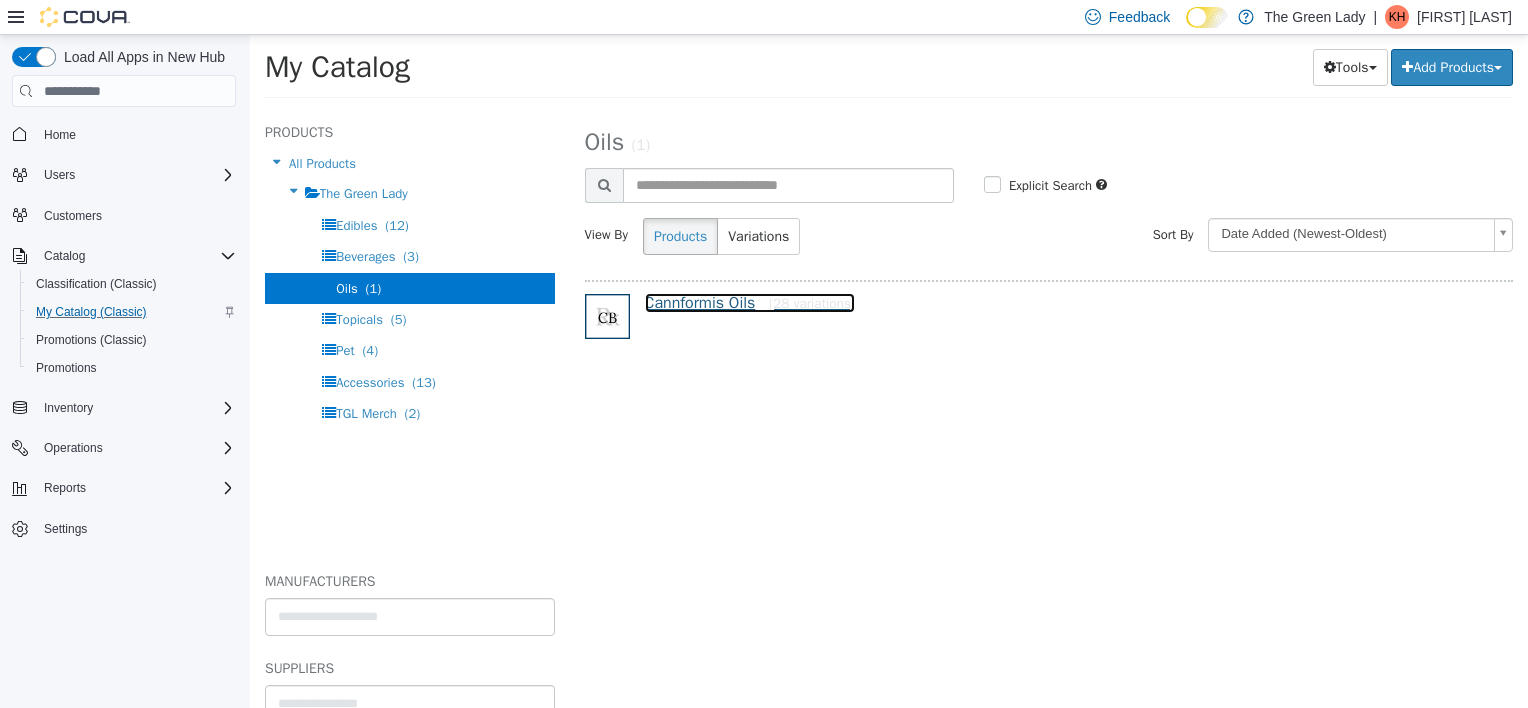 click on "Cannformis Oils
[28 variations]" at bounding box center [750, 303] 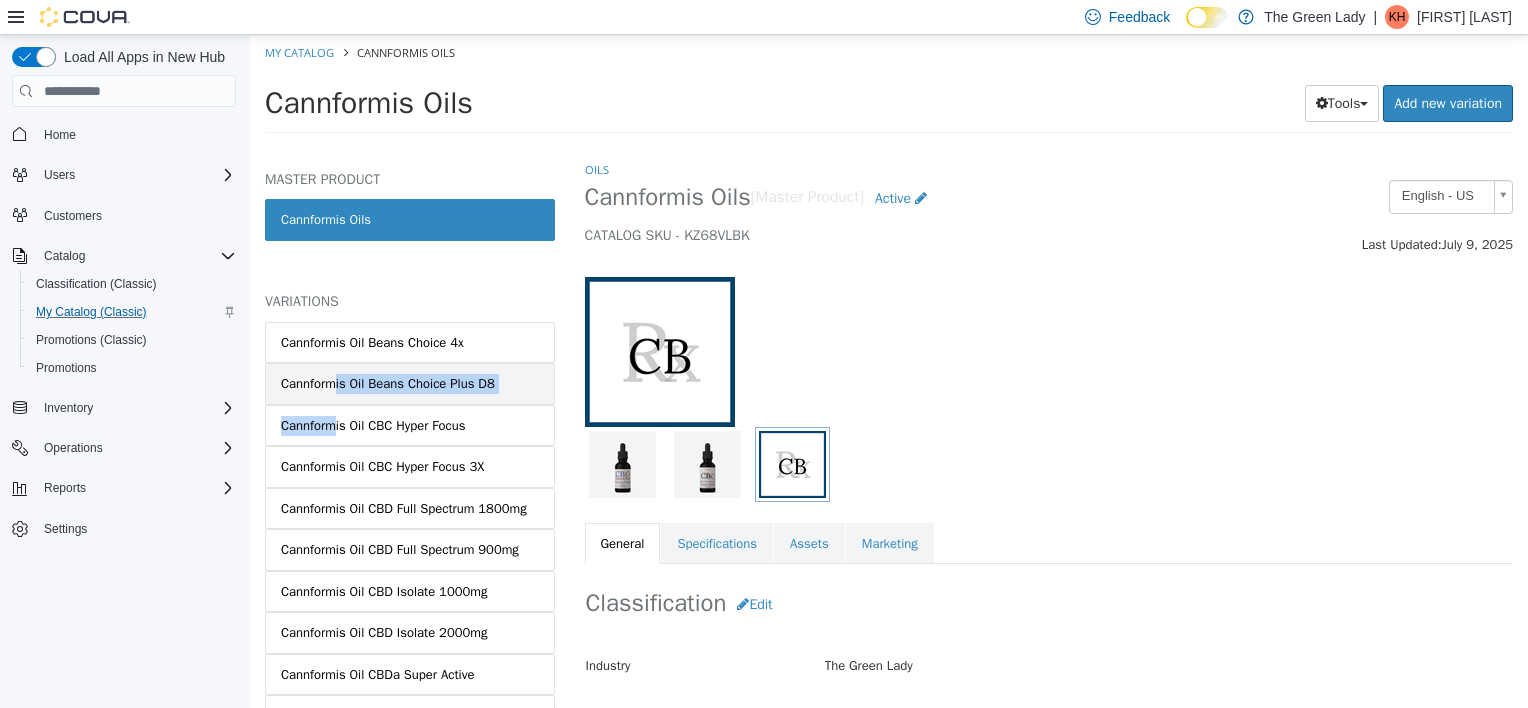 drag, startPoint x: 326, startPoint y: 403, endPoint x: 331, endPoint y: 369, distance: 34.36568 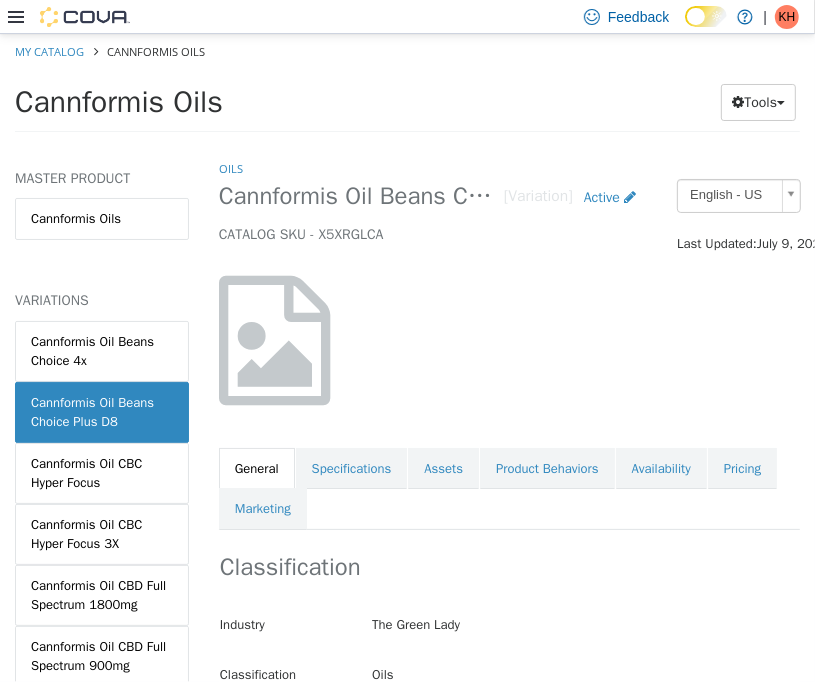 click at bounding box center (509, 340) 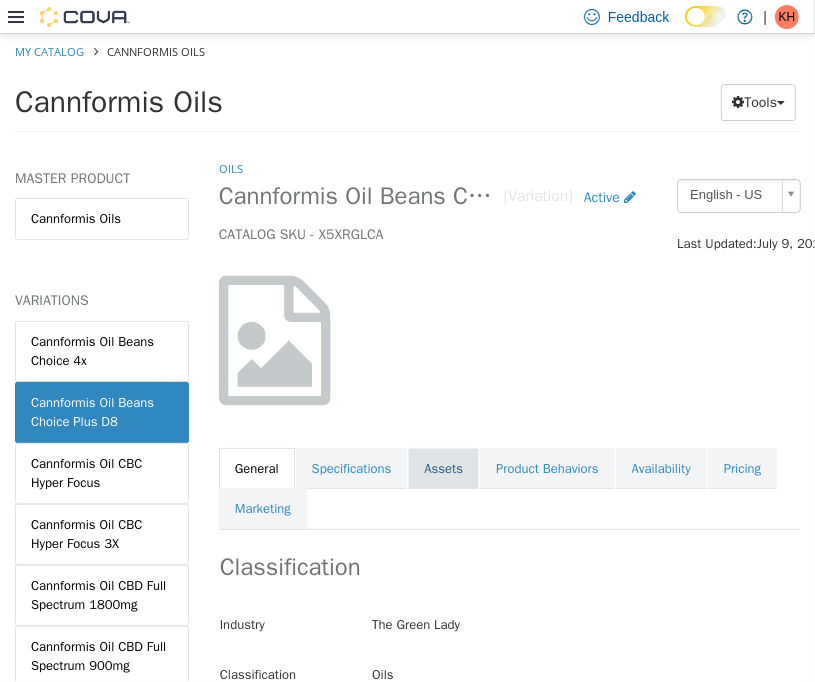 click on "Assets" at bounding box center [443, 469] 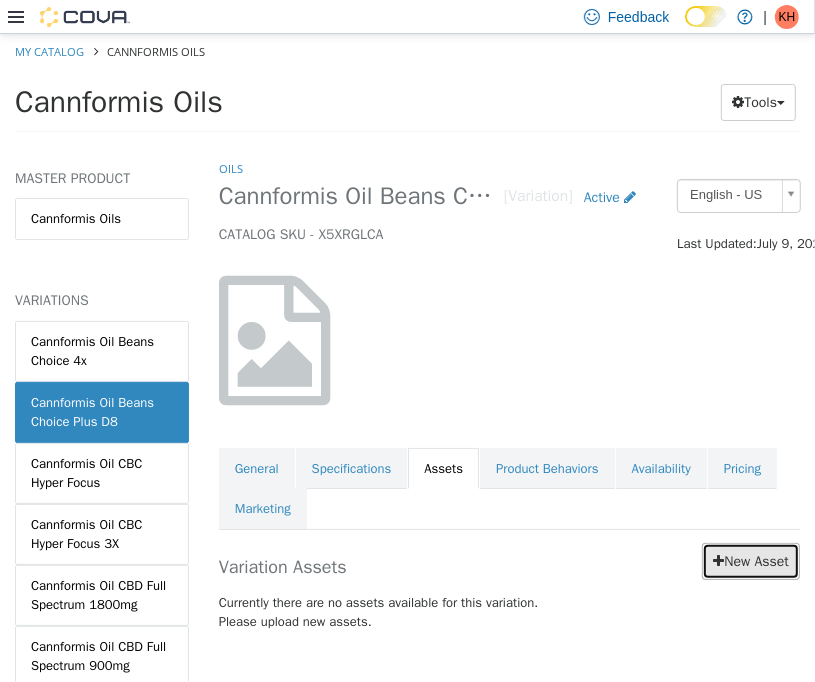 click on "New Asset" at bounding box center (751, 561) 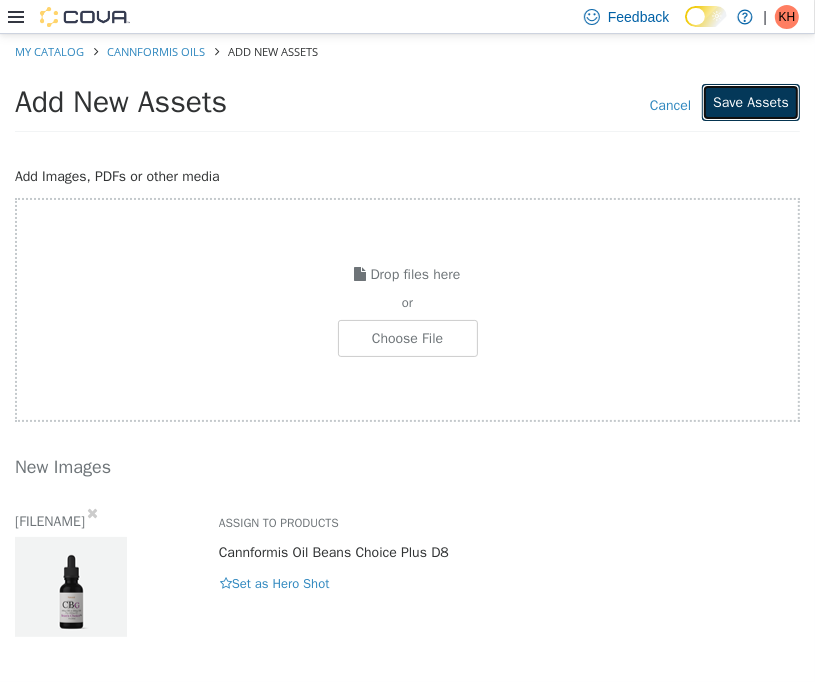 click on "Save Assets" at bounding box center (751, 102) 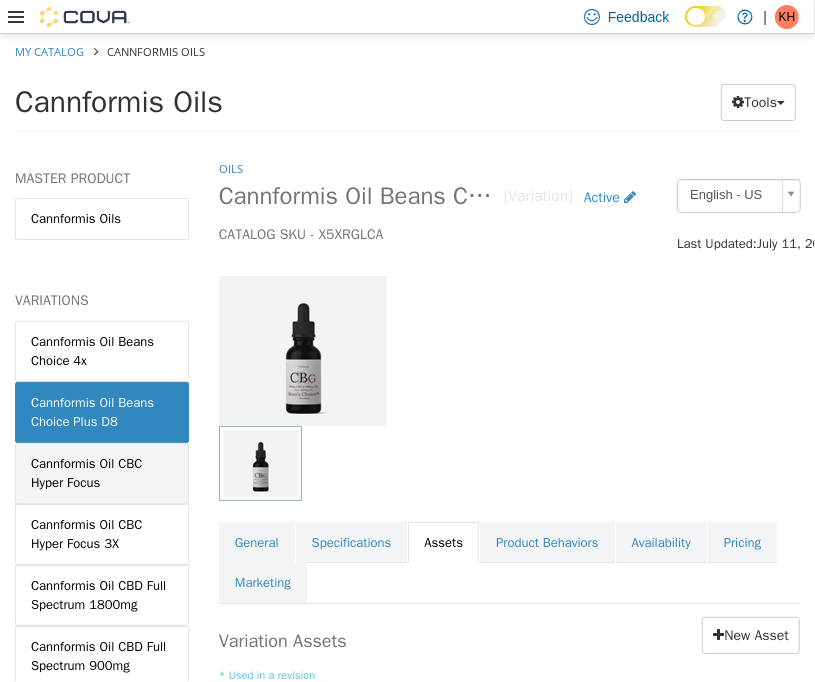 click on "Cannformis Oil CBC Hyper Focus" at bounding box center [102, 473] 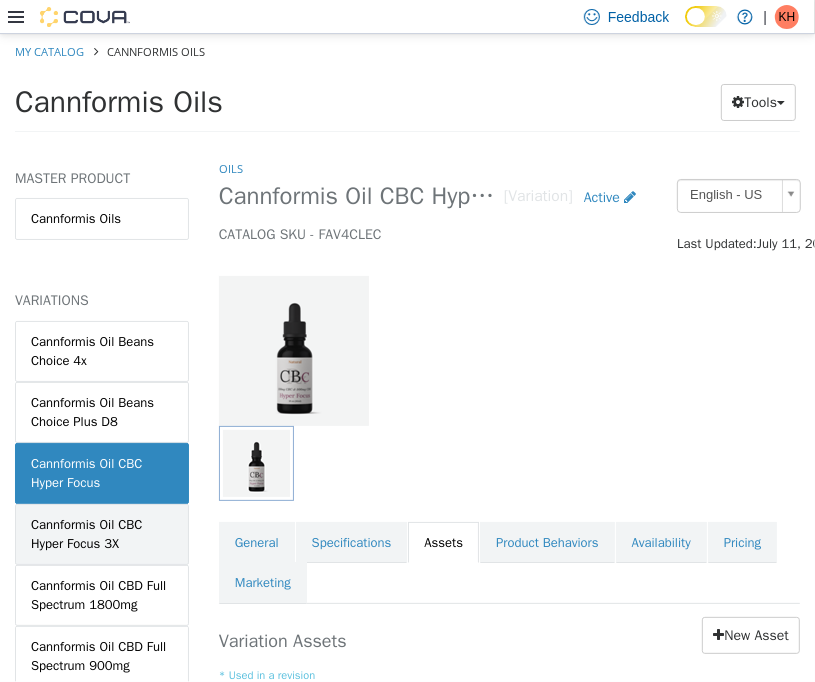 click on "Cannformis Oil CBC Hyper Focus 3X" at bounding box center (102, 534) 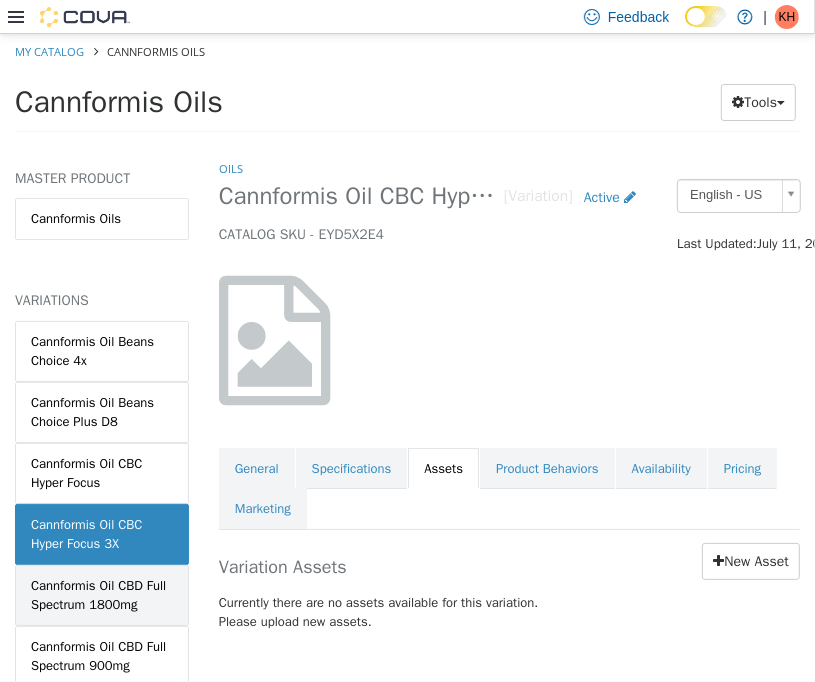 click on "Cannformis Oil CBD Full Spectrum 1800mg" at bounding box center [102, 595] 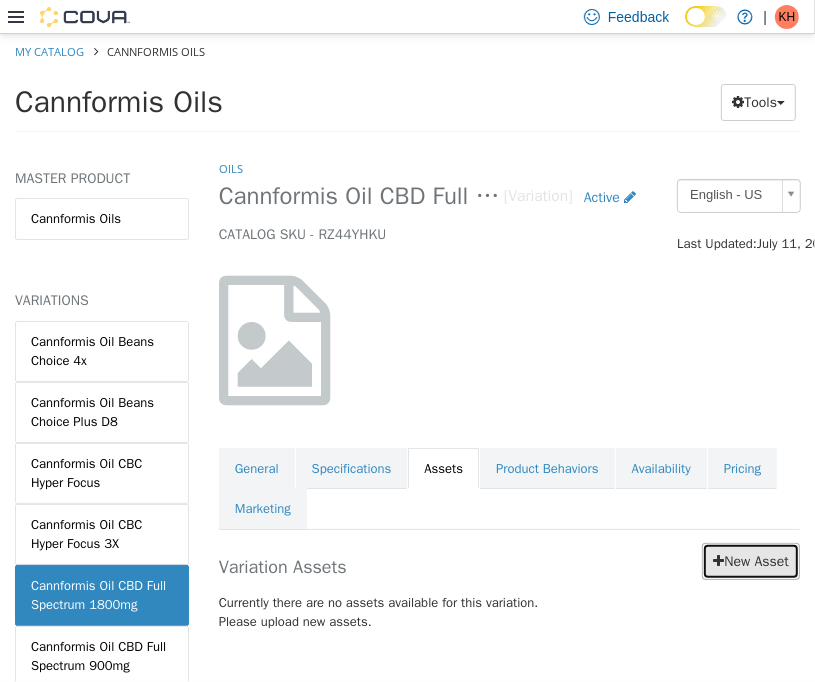 click on "New Asset" at bounding box center (751, 561) 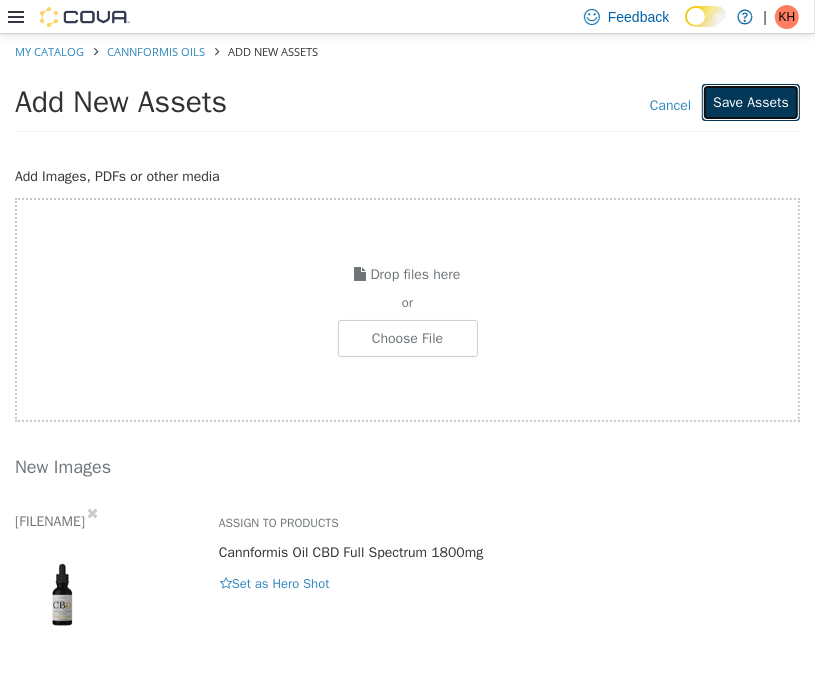 click on "Save Assets" at bounding box center (751, 102) 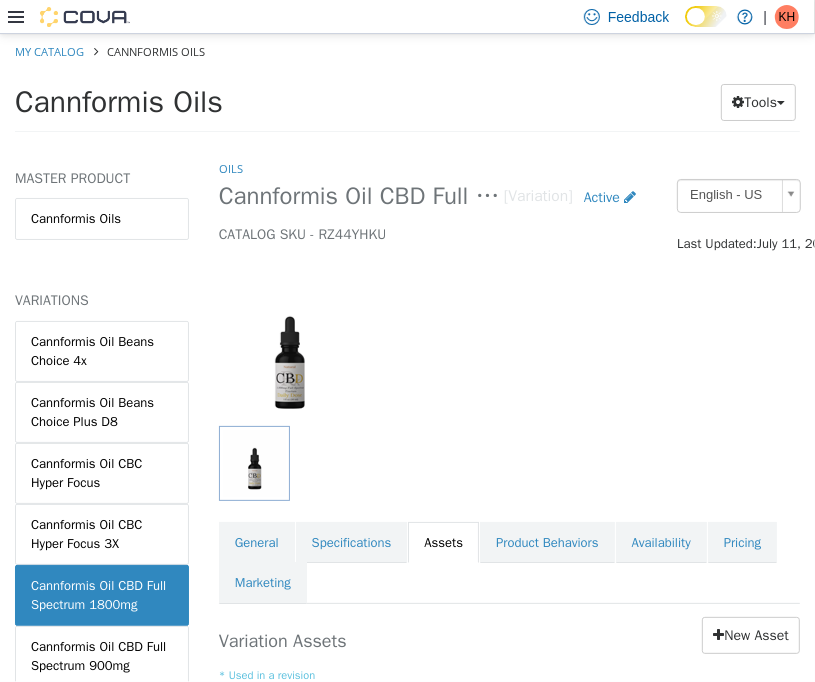 click on "Cannformis Oil CBD Full Spectrum 1800mg" at bounding box center (102, 595) 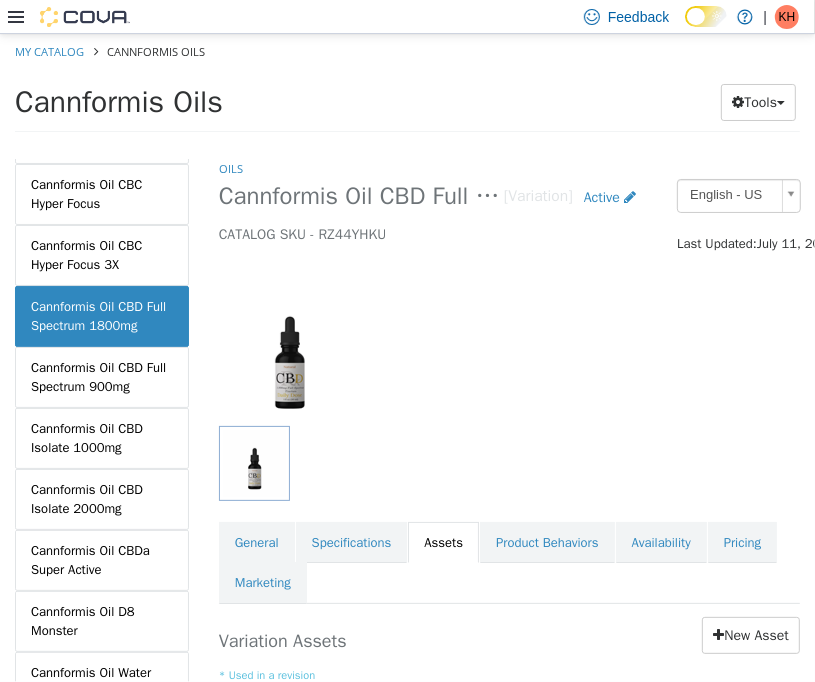 scroll, scrollTop: 280, scrollLeft: 0, axis: vertical 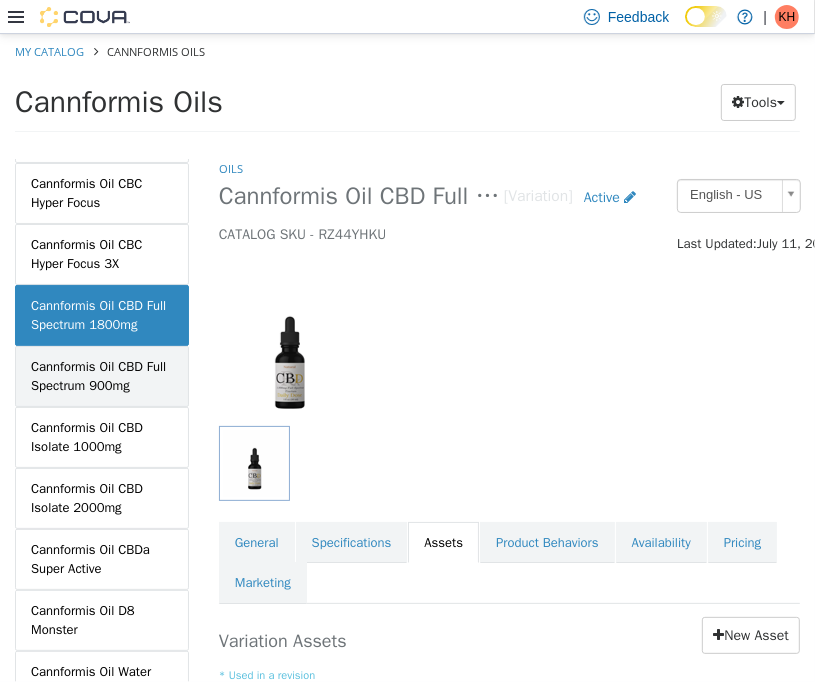 click on "Cannformis Oil CBD Full Spectrum 900mg" at bounding box center (102, 376) 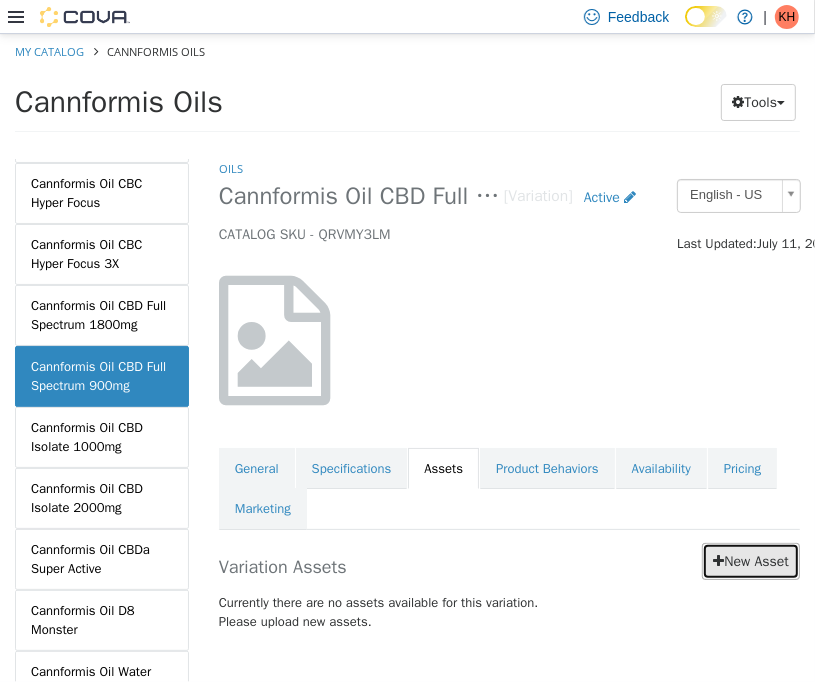 click on "New Asset" at bounding box center (751, 561) 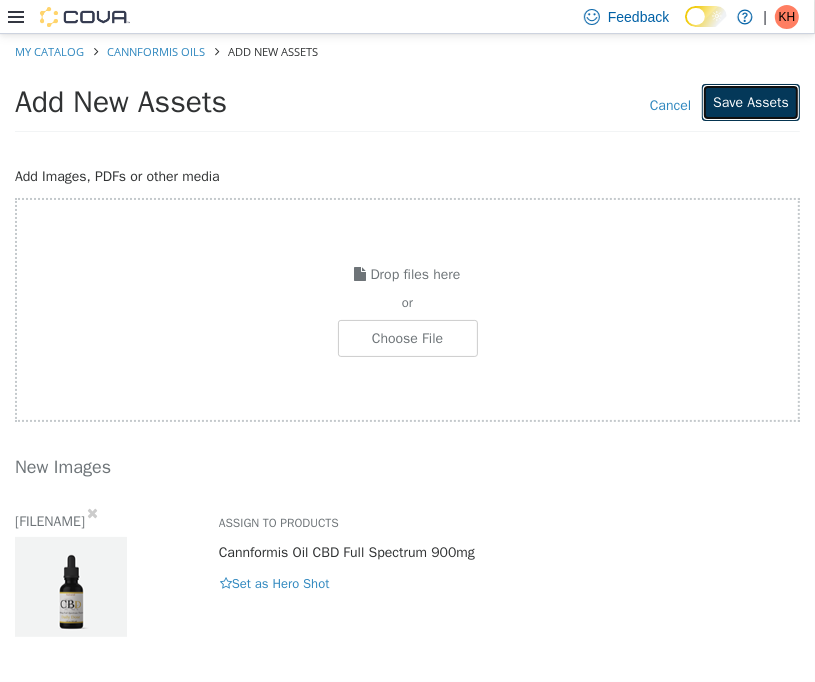 click on "Save Assets" at bounding box center (751, 102) 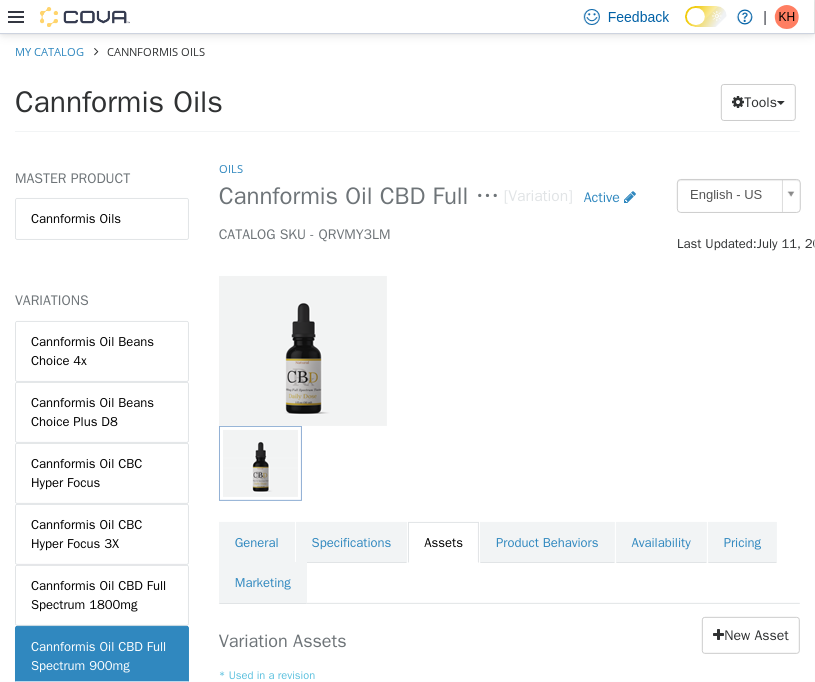 click at bounding box center (509, 463) 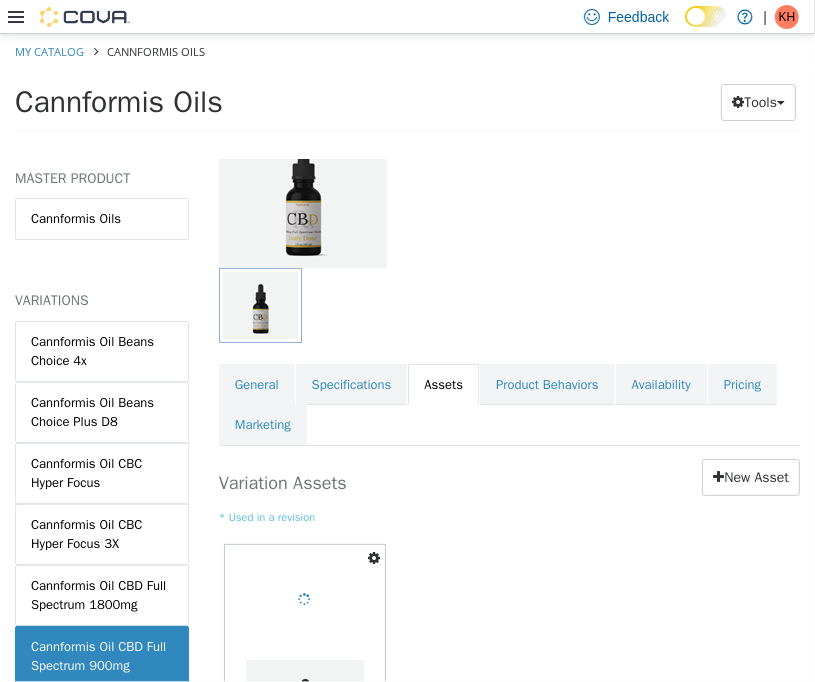 scroll, scrollTop: 160, scrollLeft: 0, axis: vertical 